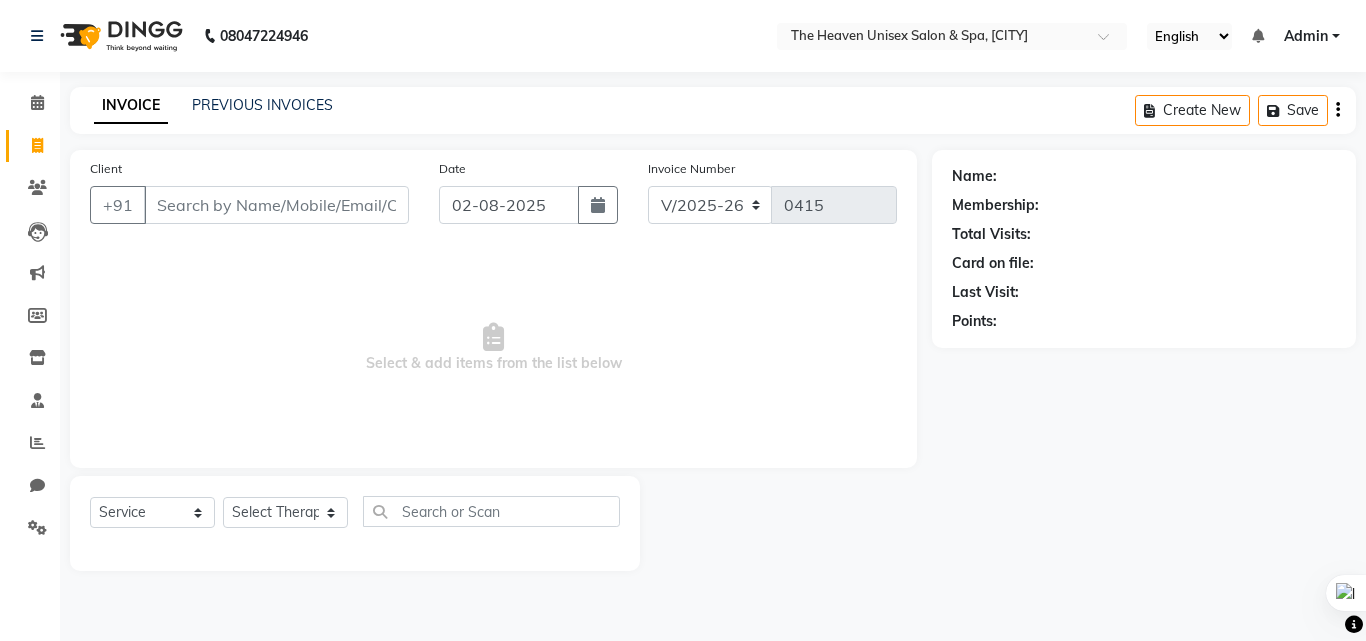 select on "8417" 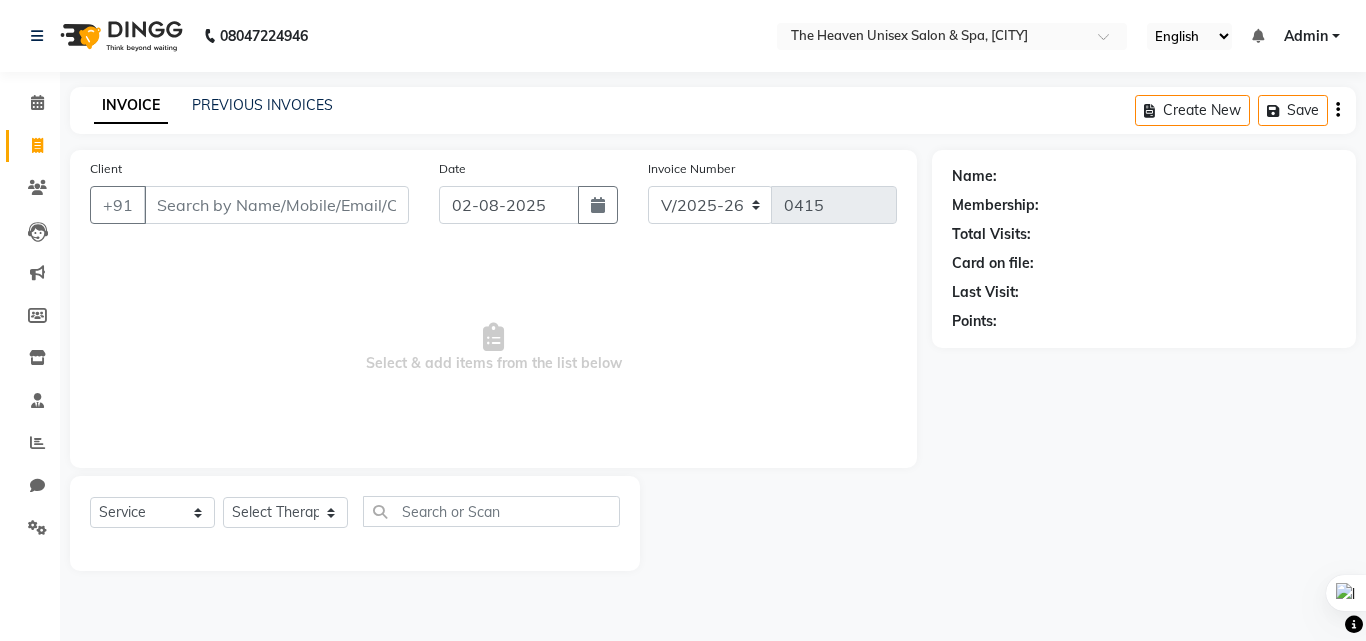 scroll, scrollTop: 0, scrollLeft: 0, axis: both 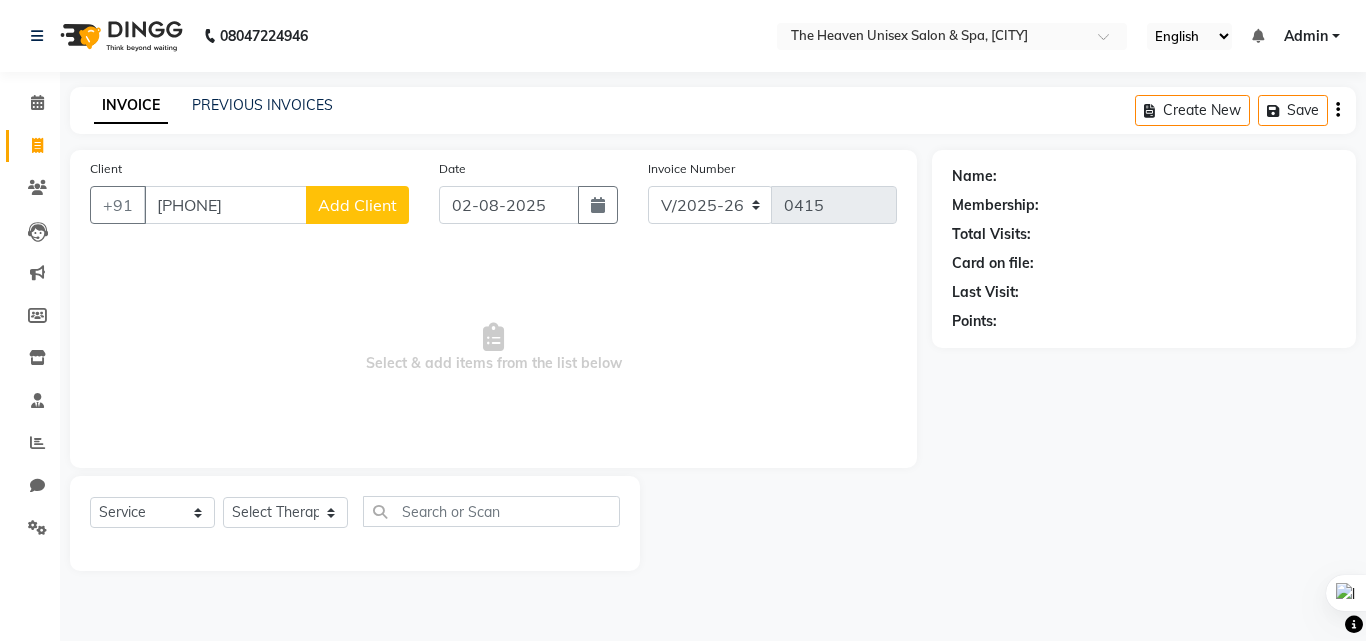 type on "[PHONE]" 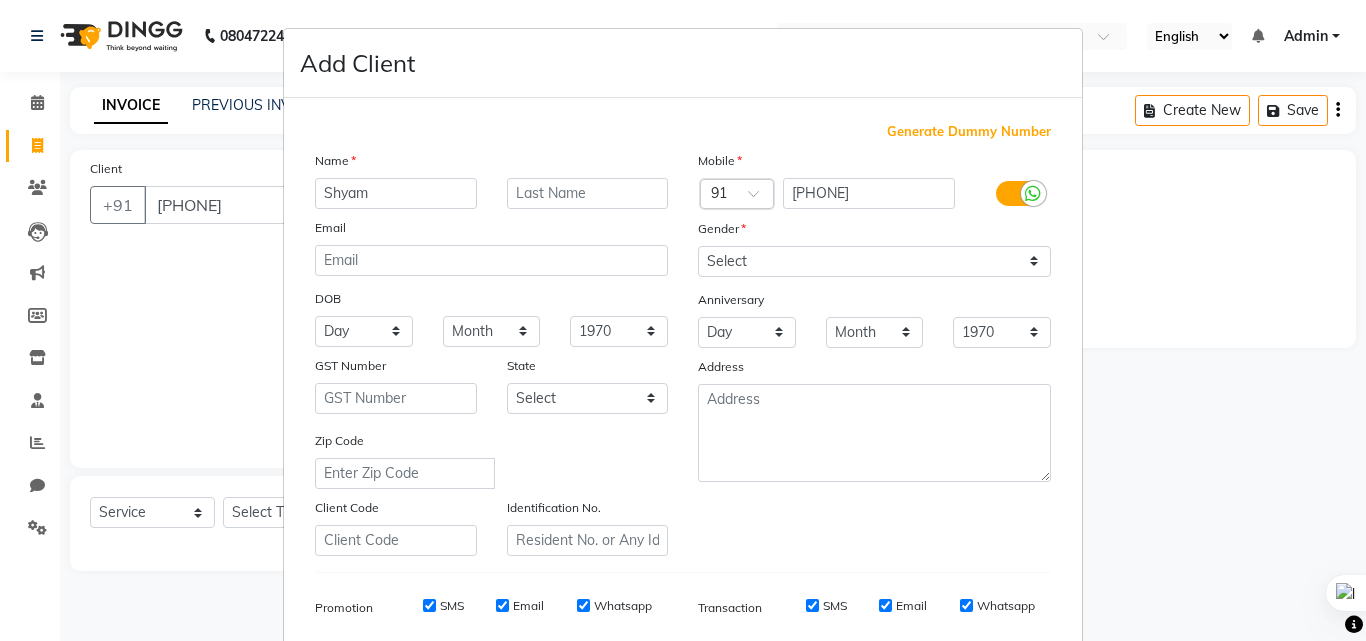 type on "Shyam" 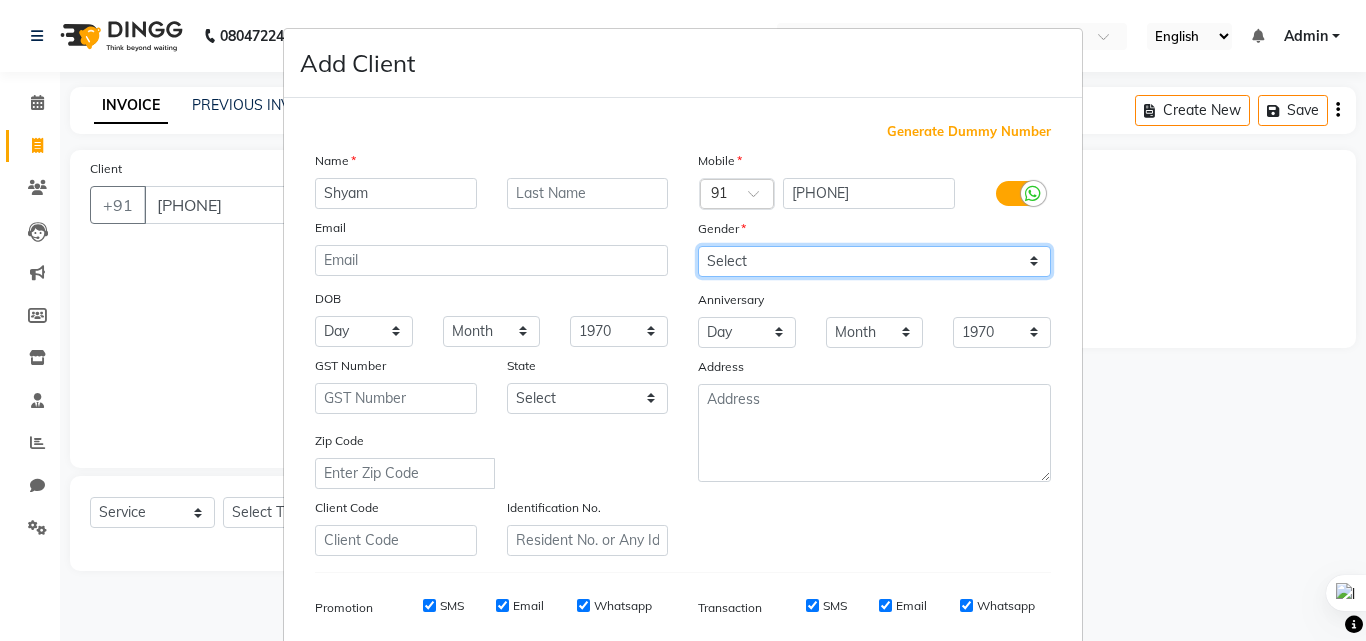 click on "Select Male Female Other Prefer Not To Say" at bounding box center (874, 261) 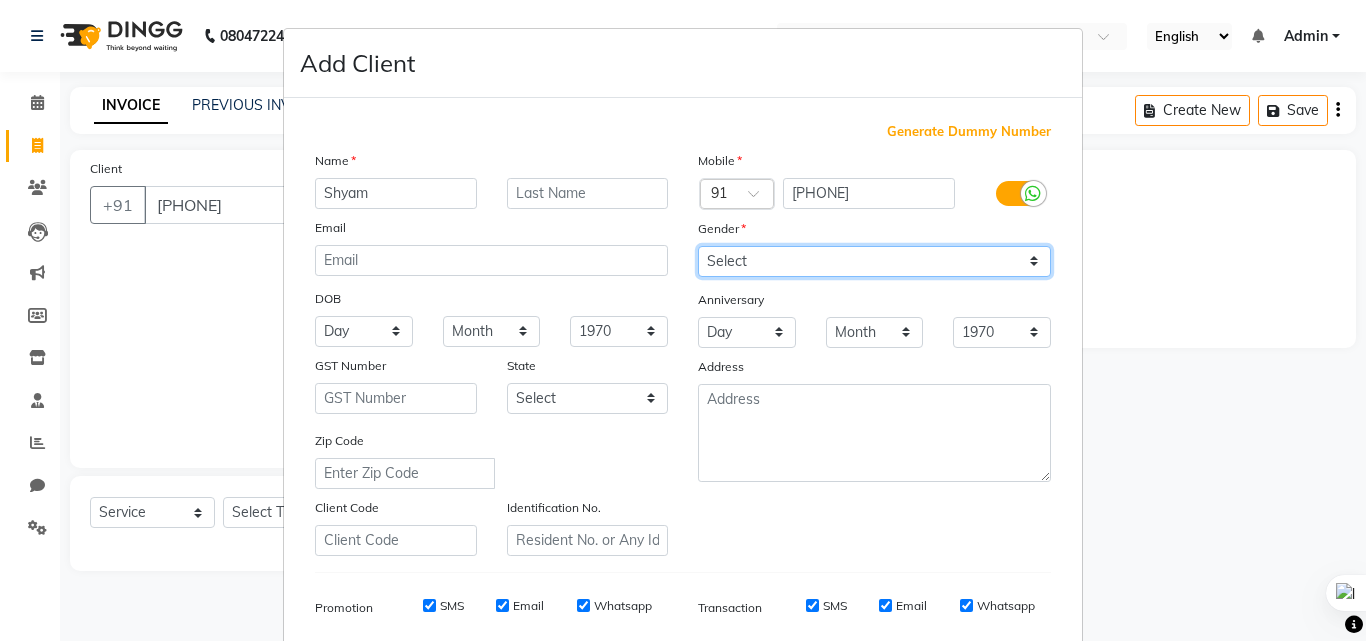 select on "male" 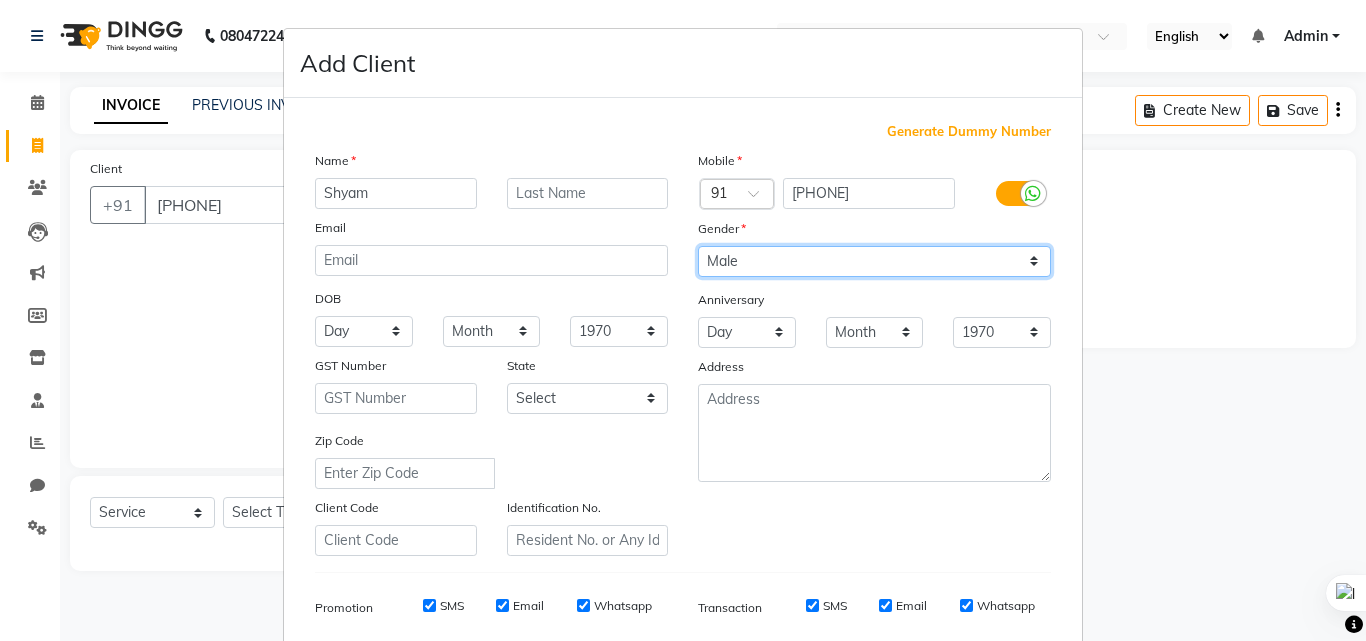 click on "Select Male Female Other Prefer Not To Say" at bounding box center (874, 261) 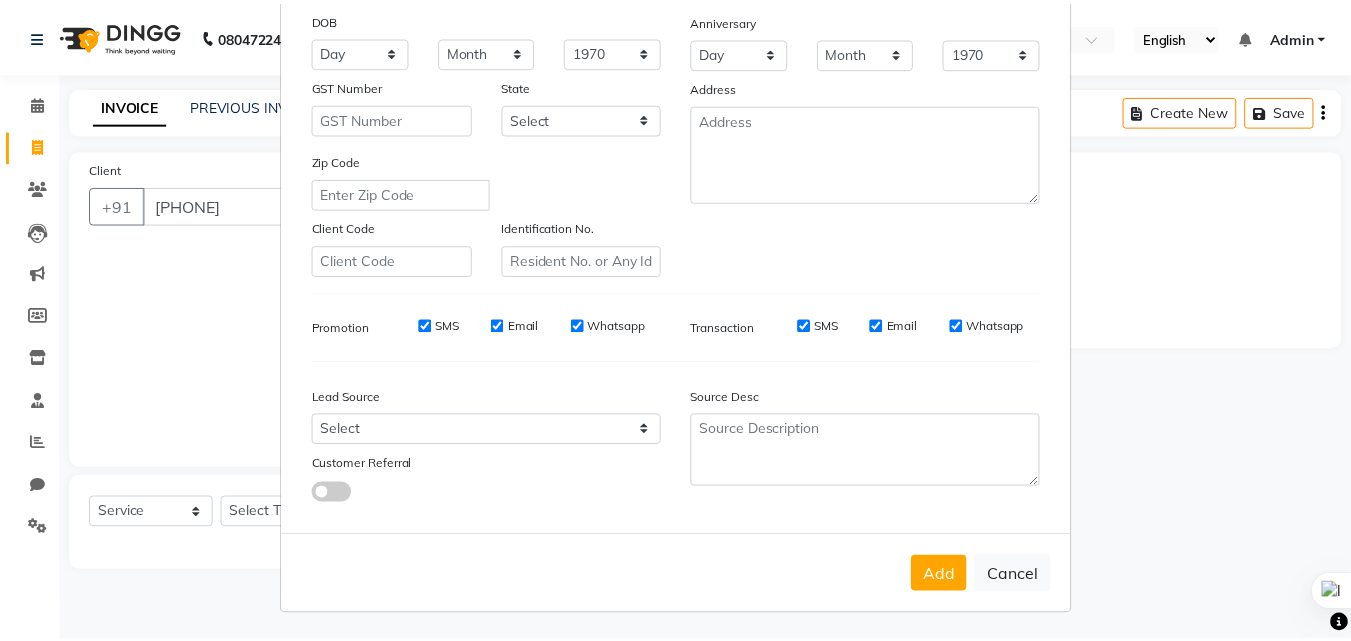 scroll, scrollTop: 282, scrollLeft: 0, axis: vertical 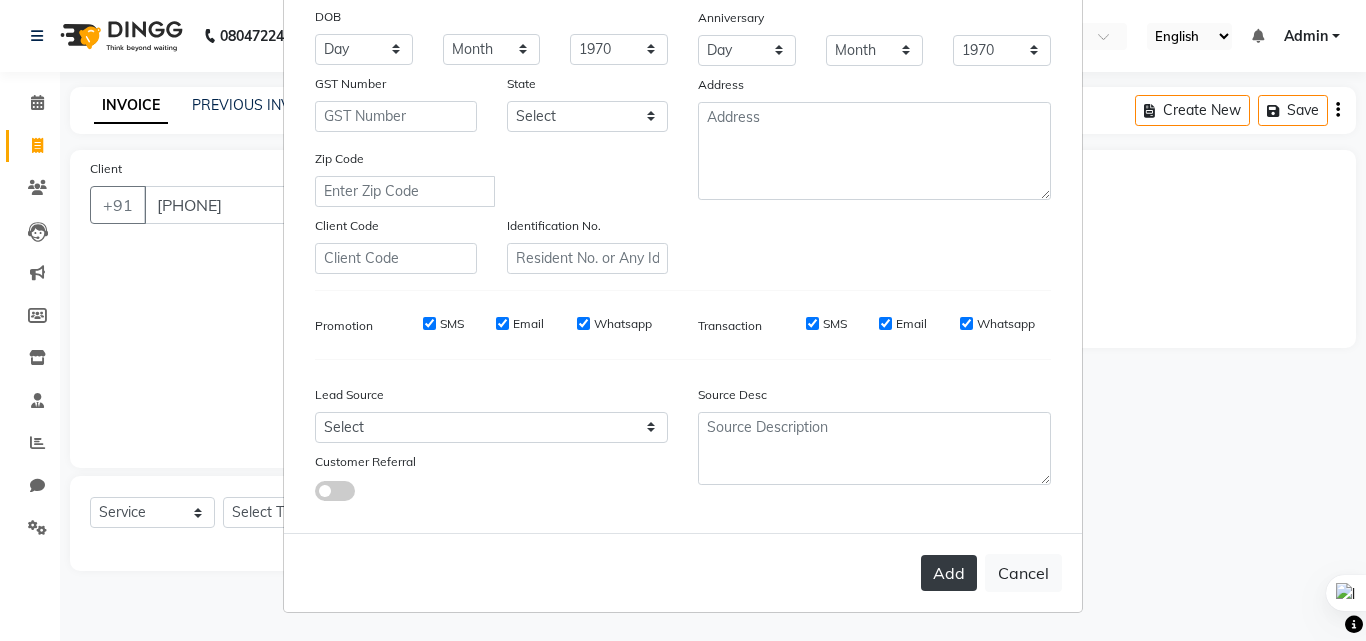 click on "Add" at bounding box center (949, 573) 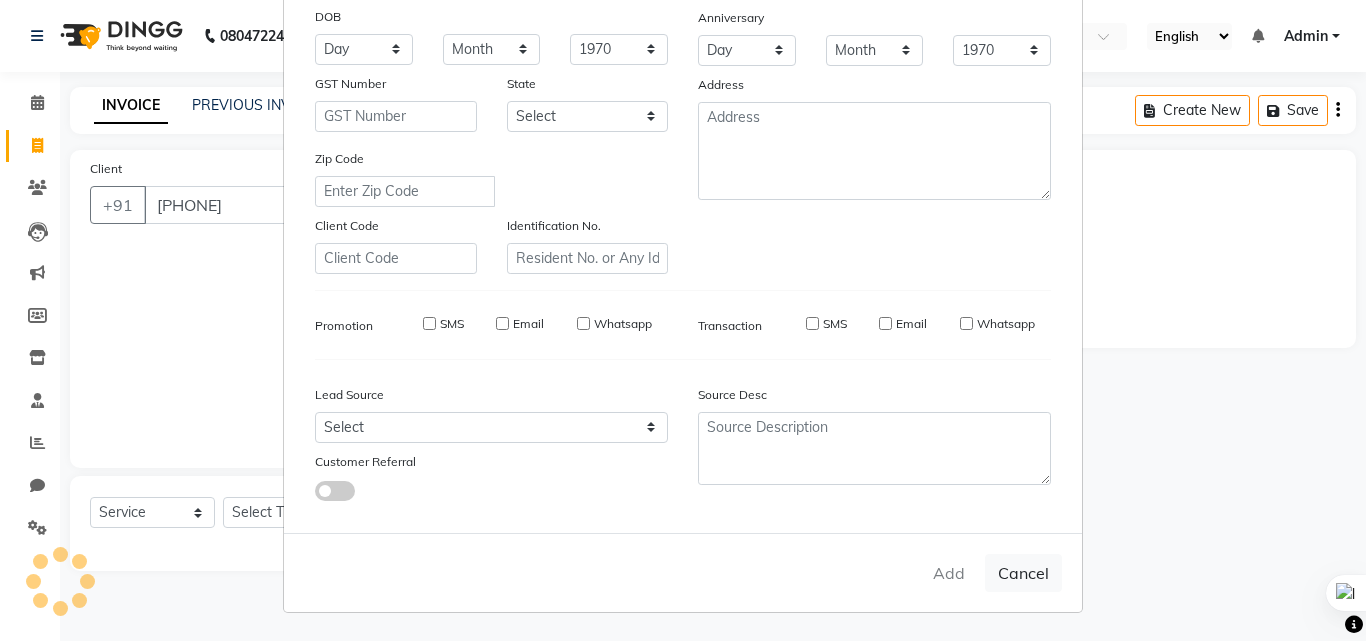 type 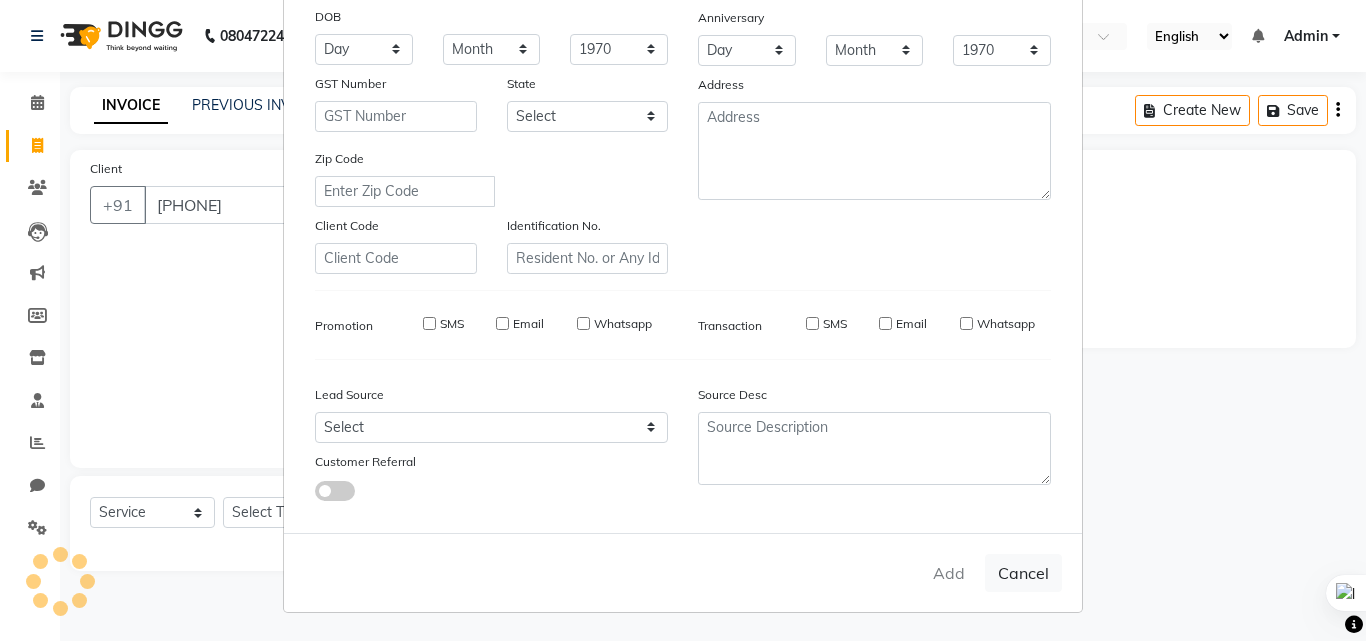 select 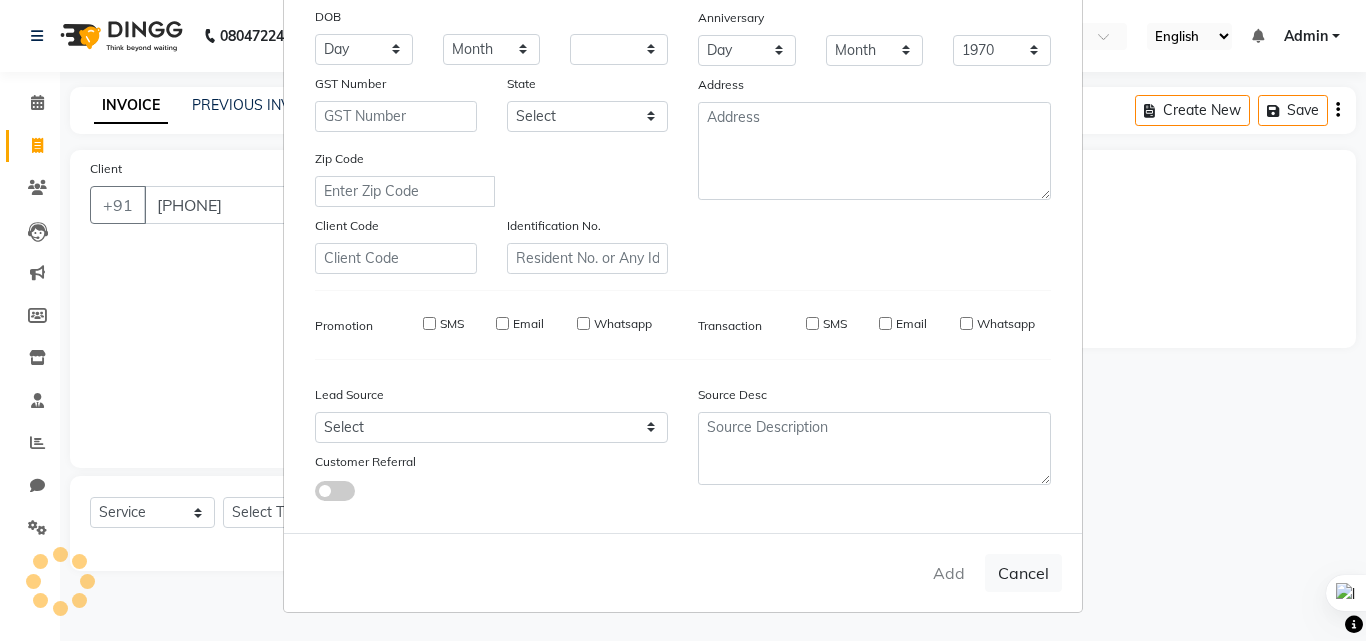 type 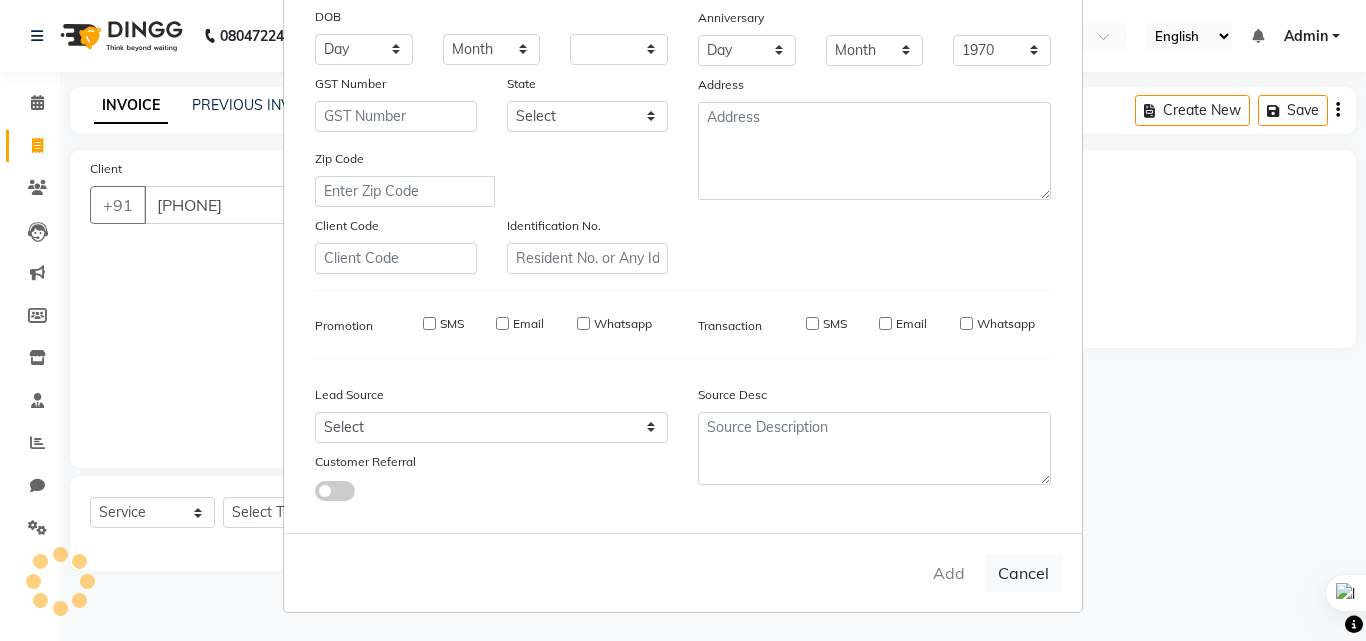 select 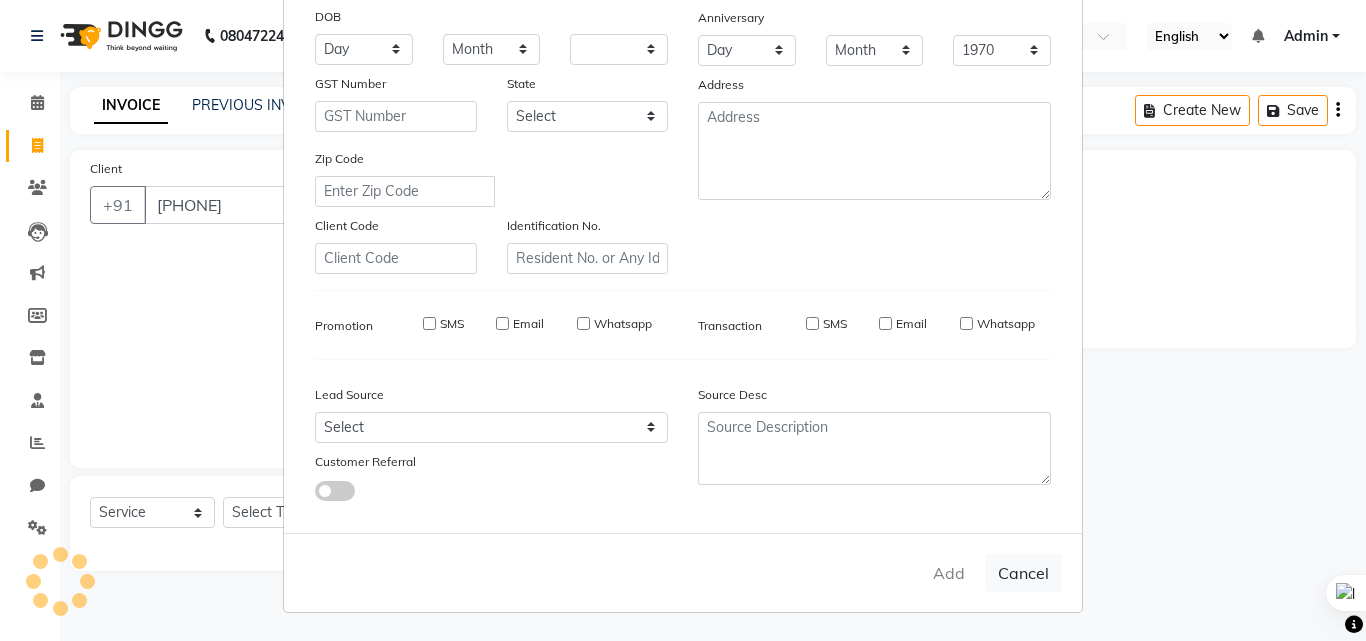 select 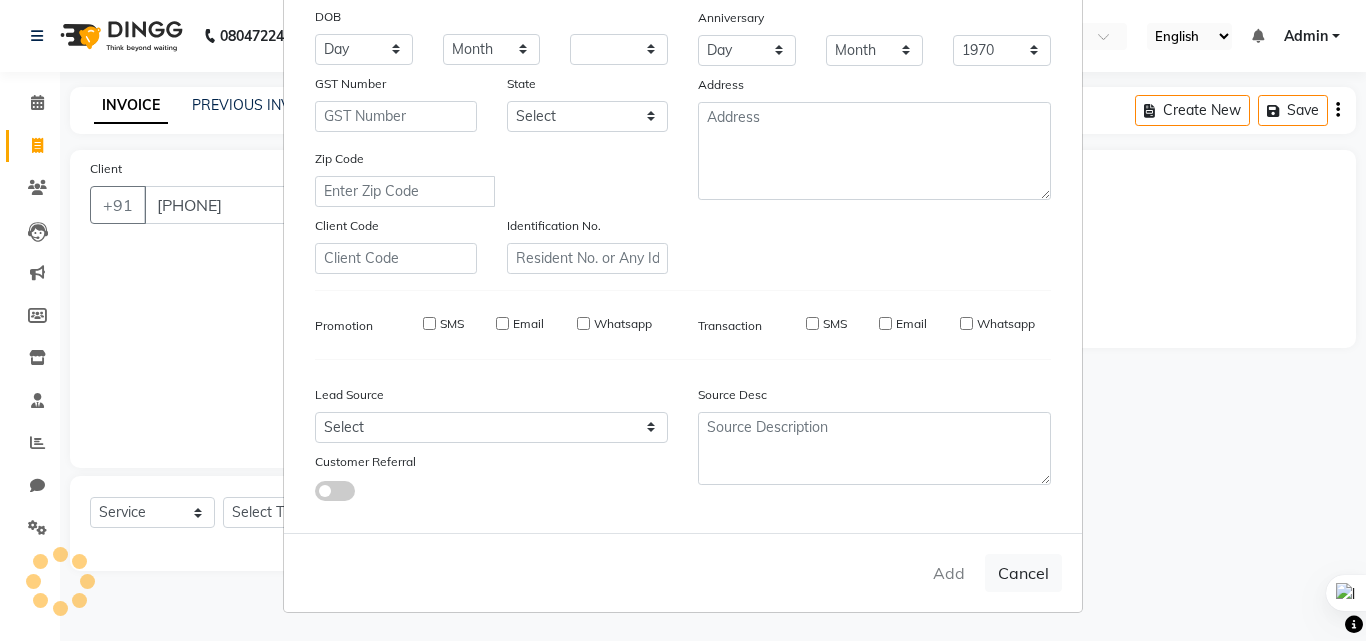 checkbox on "false" 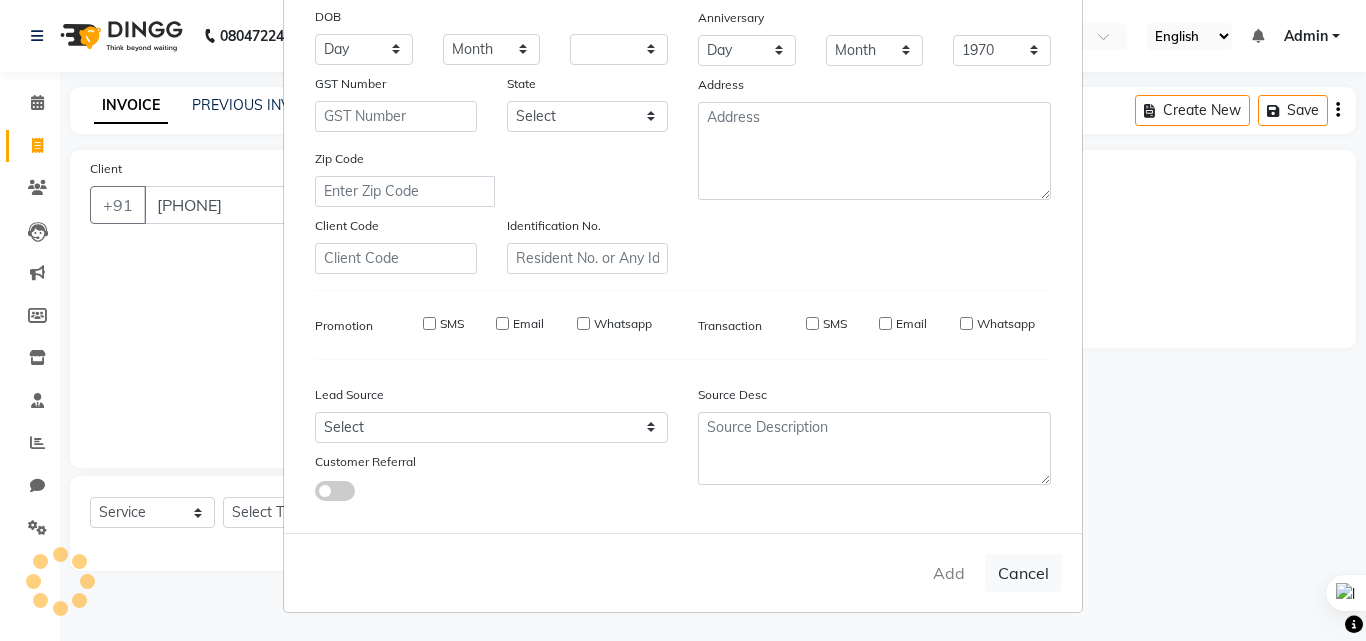 checkbox on "false" 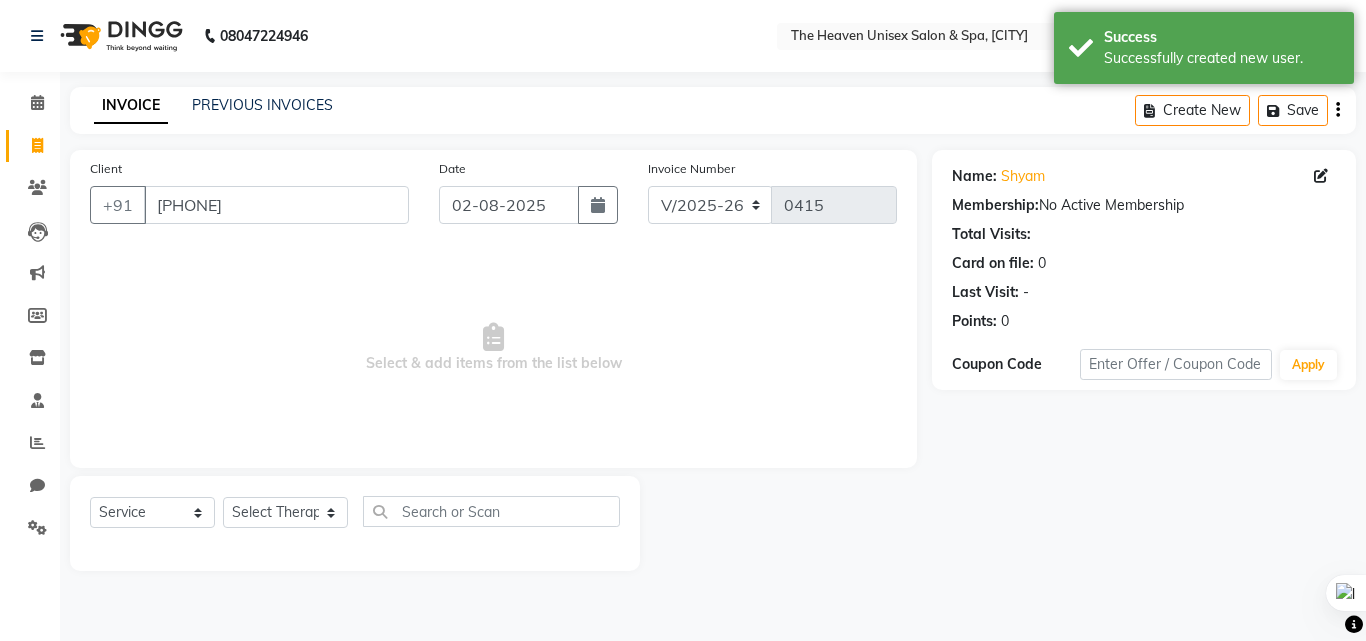click on "Select Service Product Membership Package Voucher Prepaid Card Select Therapist [FIRST] [LAST] HRS House [FIRST] [LAST] [LAST] [LAST] [FIRST] [FIRST] [FIRST] [FIRST]" 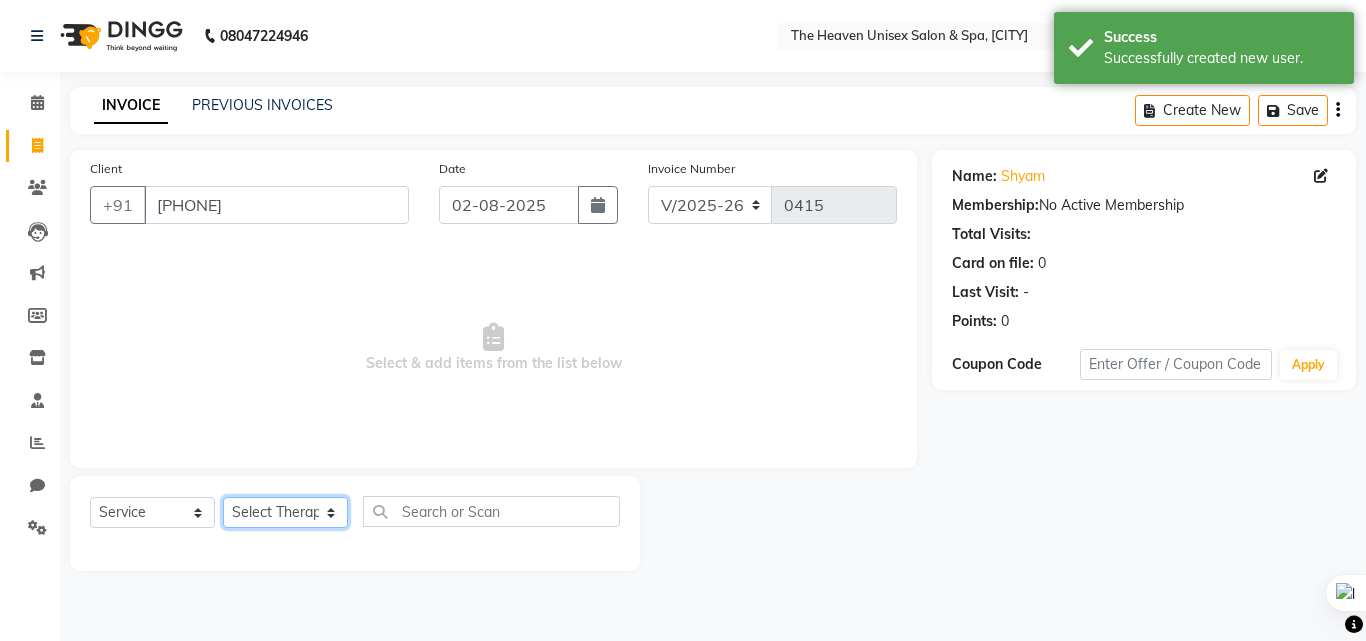click on "Select Therapist [FIRST] [LAST] HRS House [FIRST] [LAST] [LAST] [LAST] [FIRST] [FIRST] [FIRST] [FIRST]" 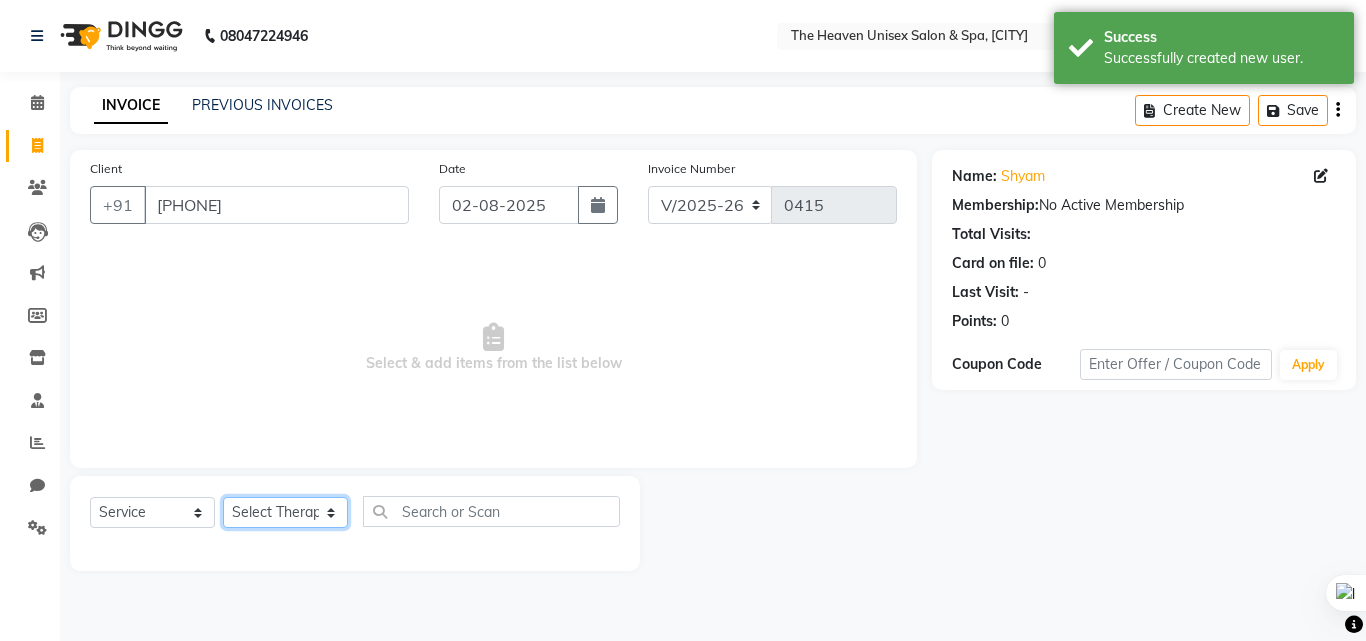 select on "82834" 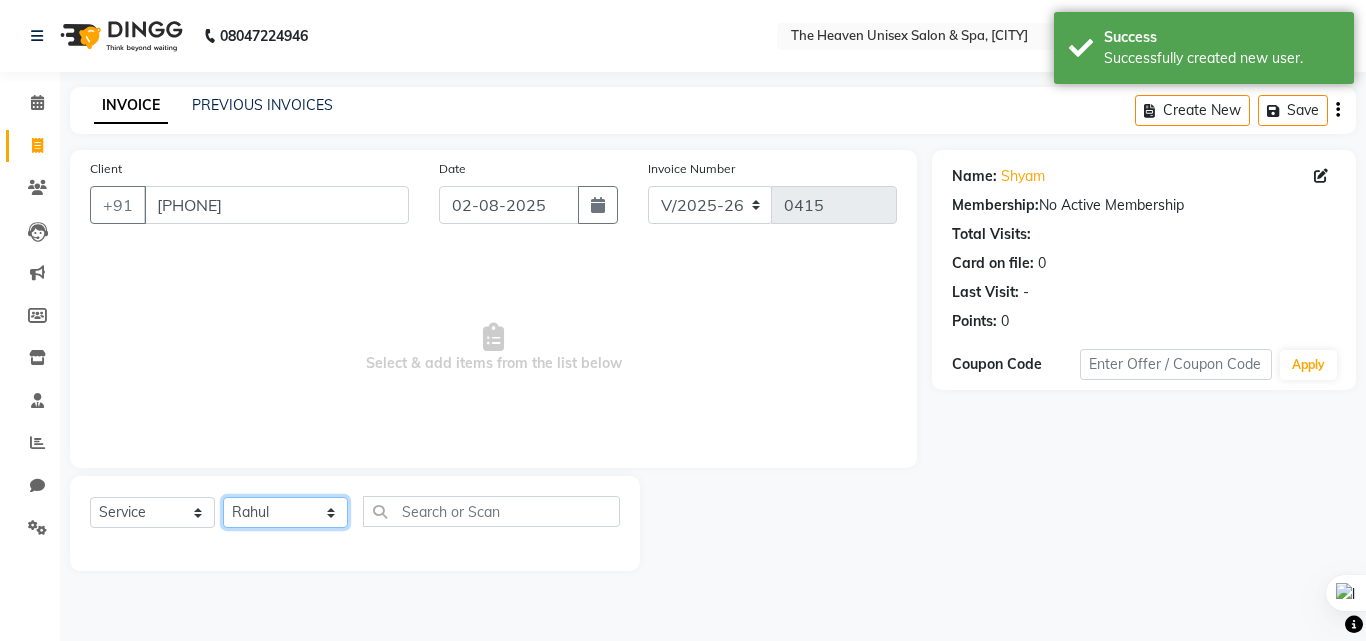 click on "Select Therapist [FIRST] [LAST] HRS House [FIRST] [LAST] [LAST] [LAST] [FIRST] [FIRST] [FIRST] [FIRST]" 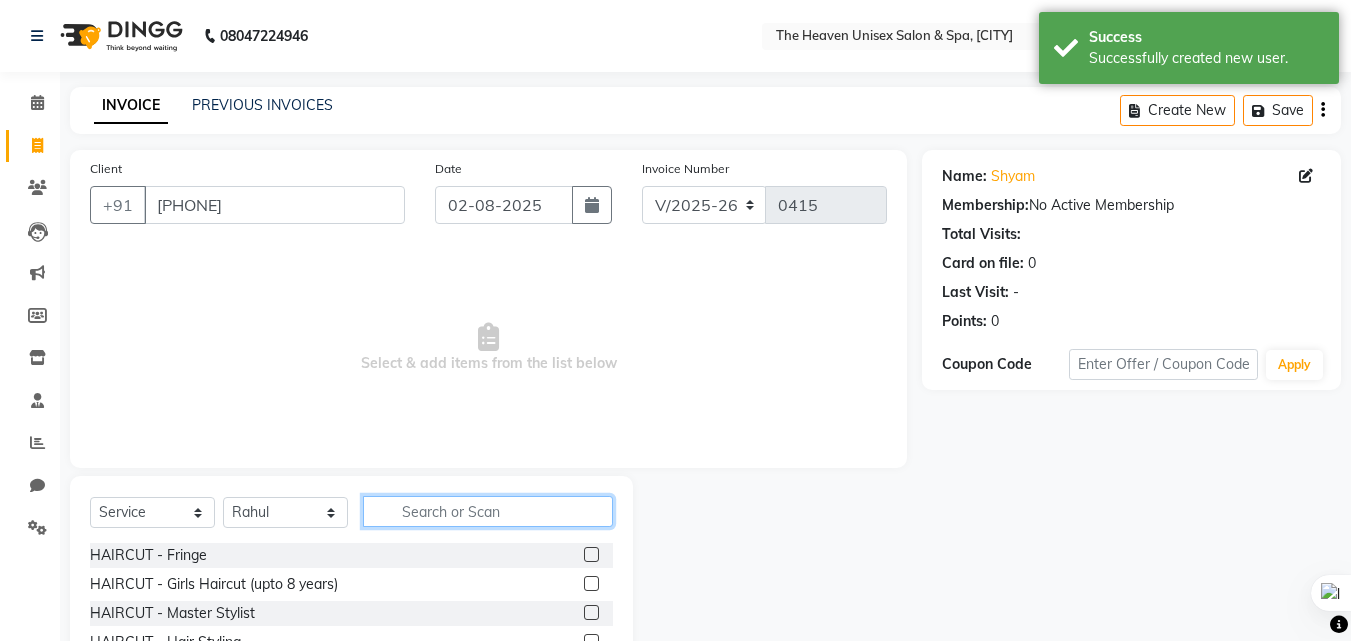 drag, startPoint x: 445, startPoint y: 513, endPoint x: 376, endPoint y: 512, distance: 69.00725 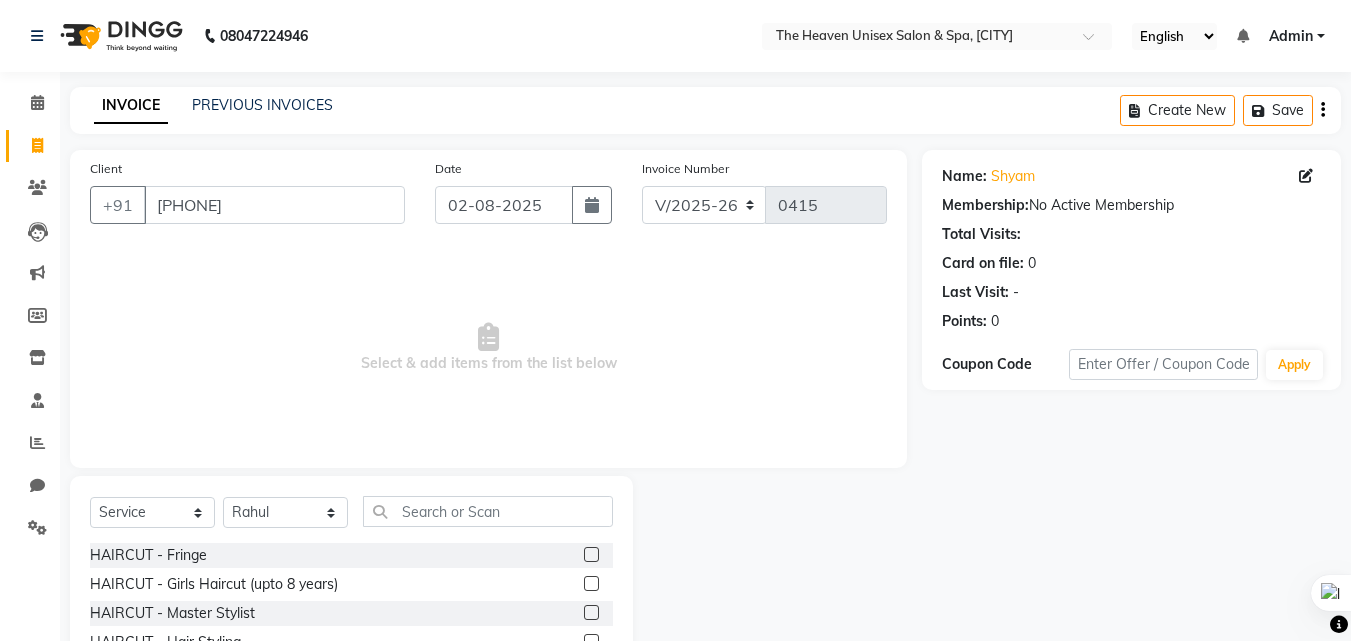 click on "Select & add items from the list below" at bounding box center (488, 348) 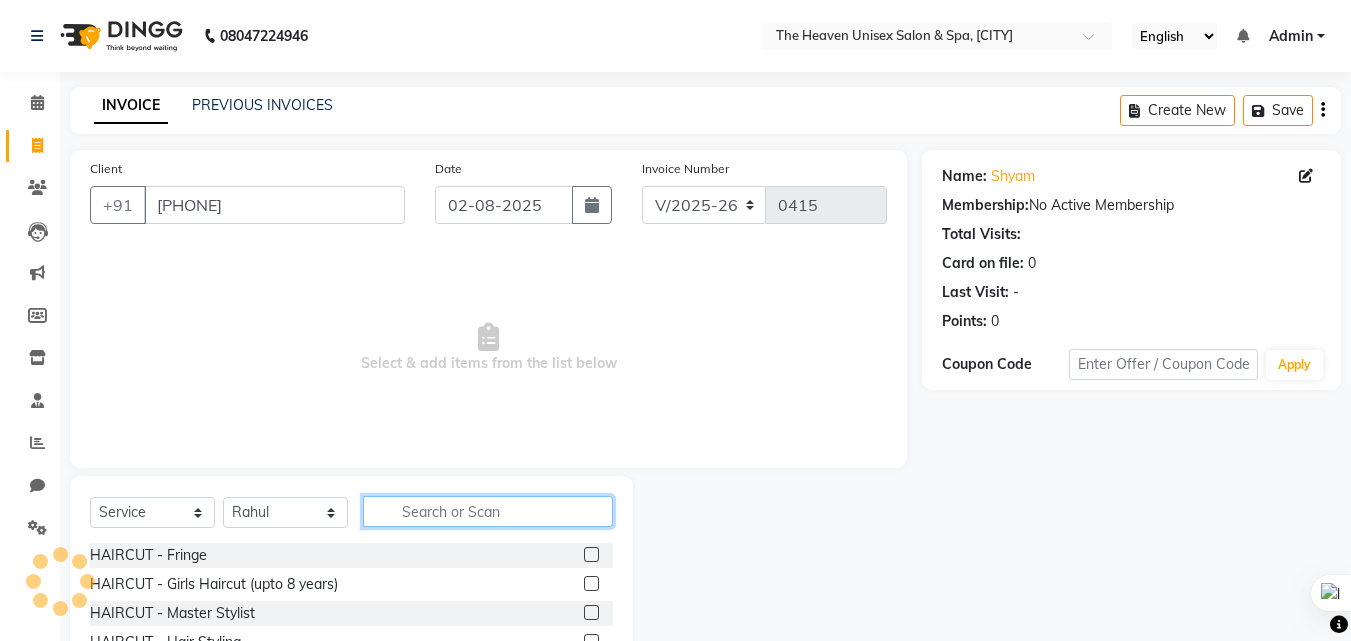 click 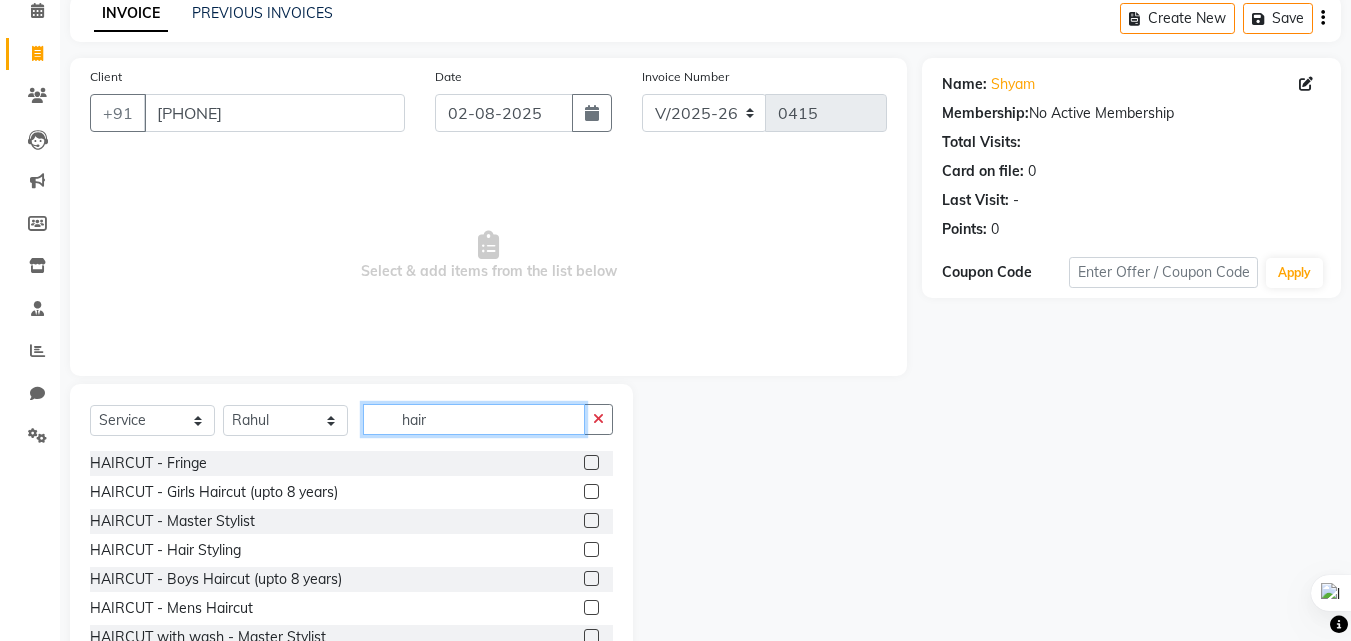 scroll, scrollTop: 160, scrollLeft: 0, axis: vertical 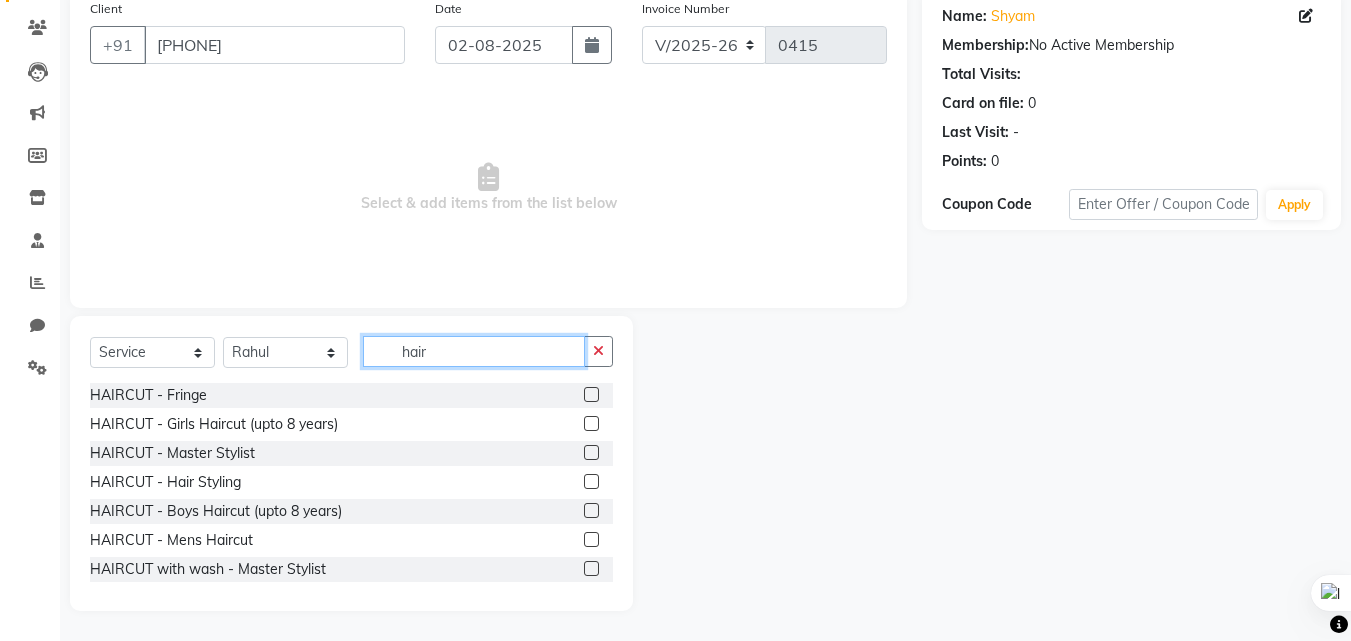 type on "hair" 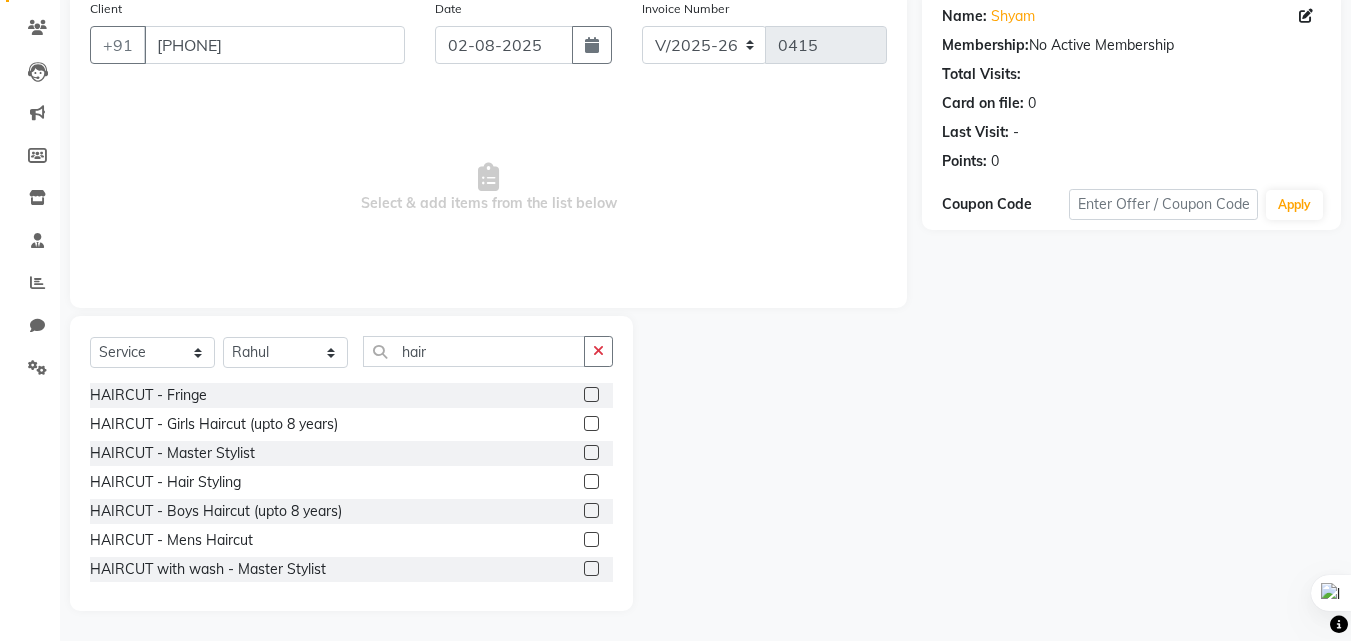 click 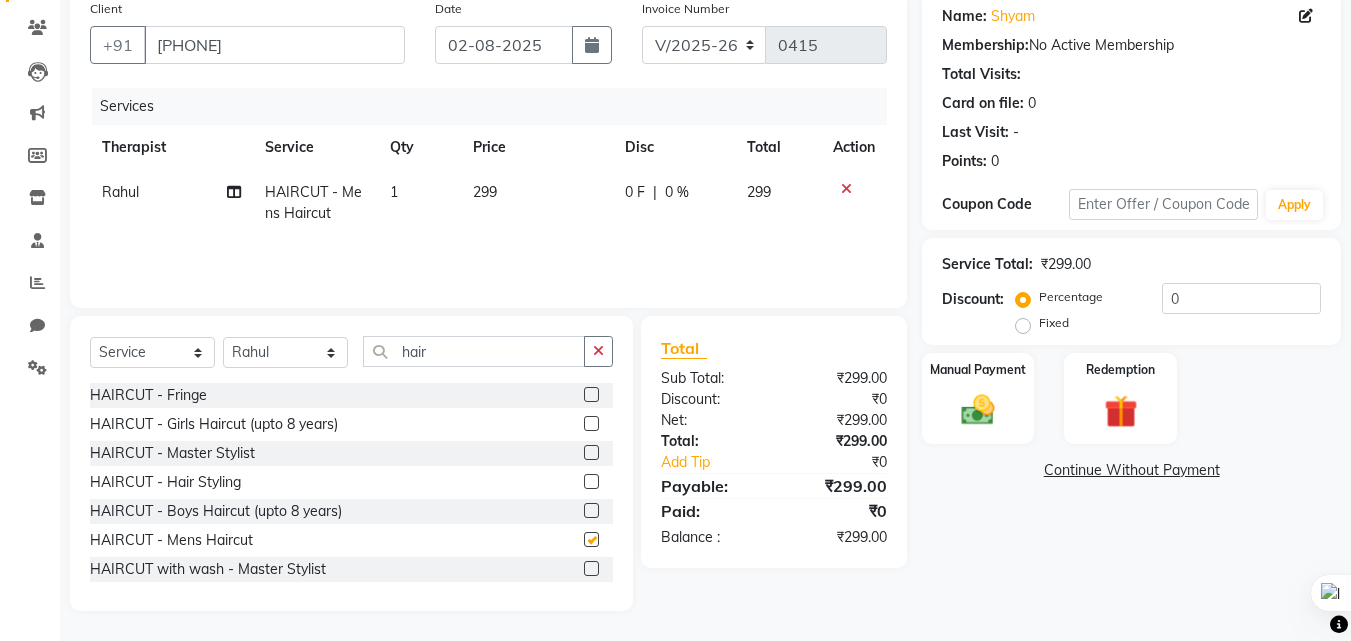 checkbox on "false" 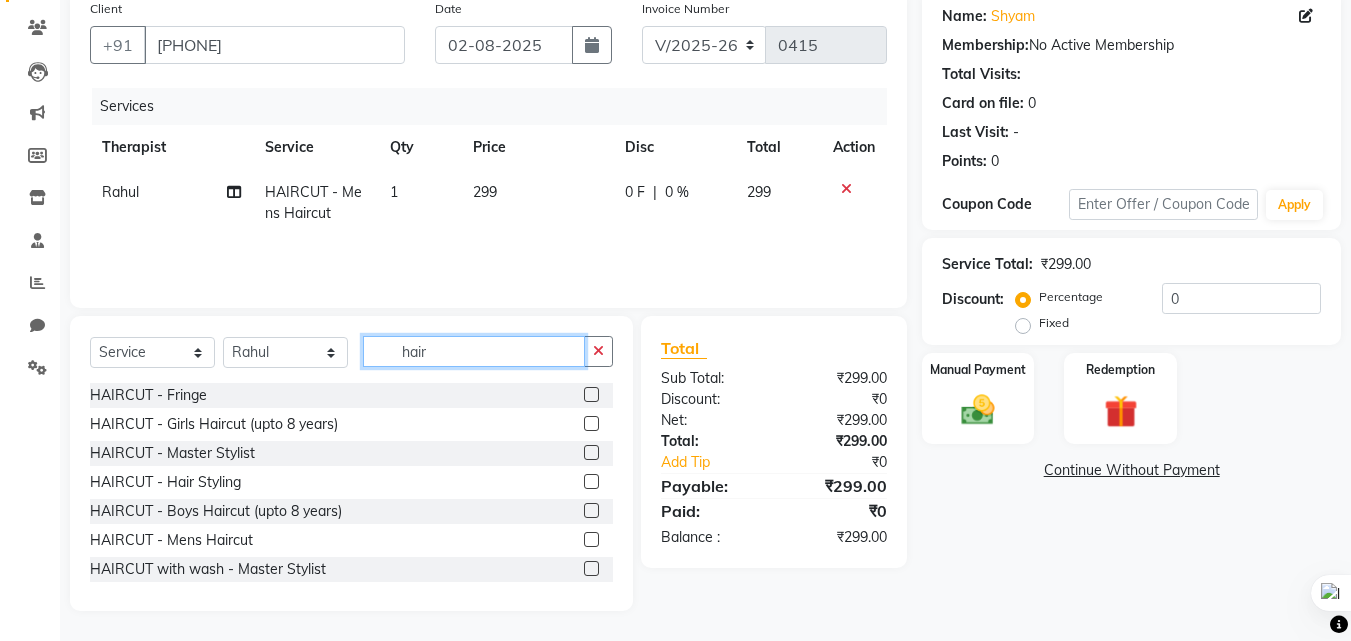 click on "hair" 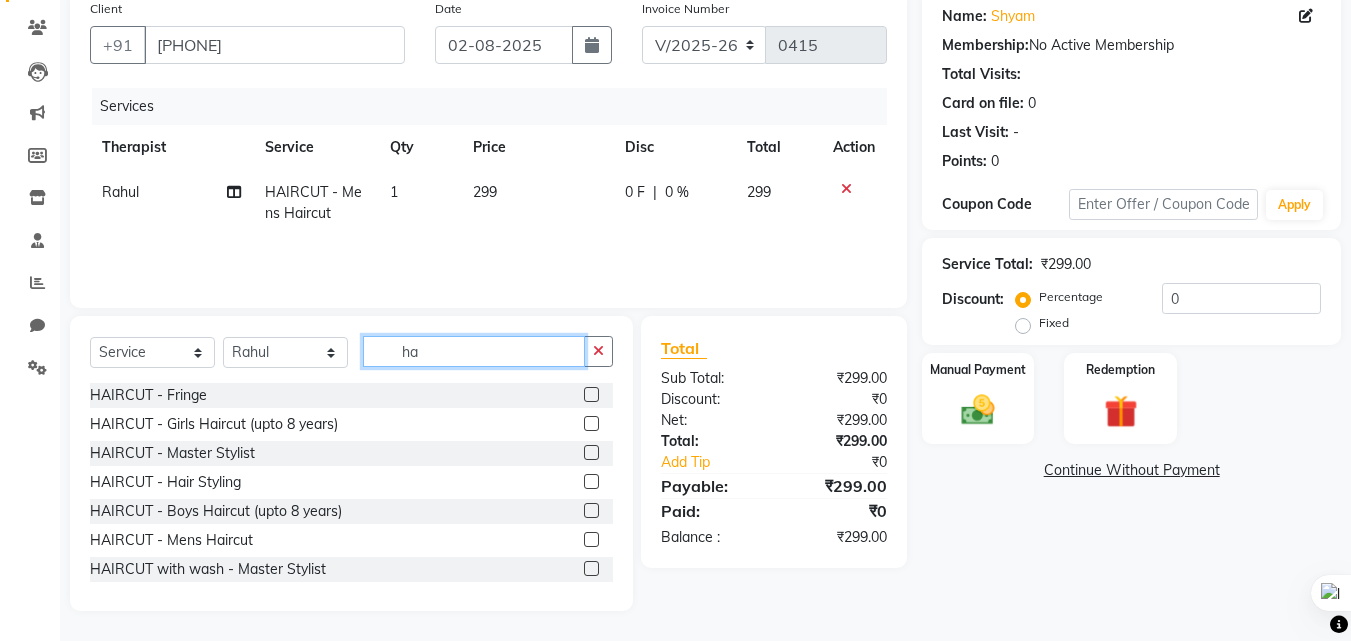 type on "h" 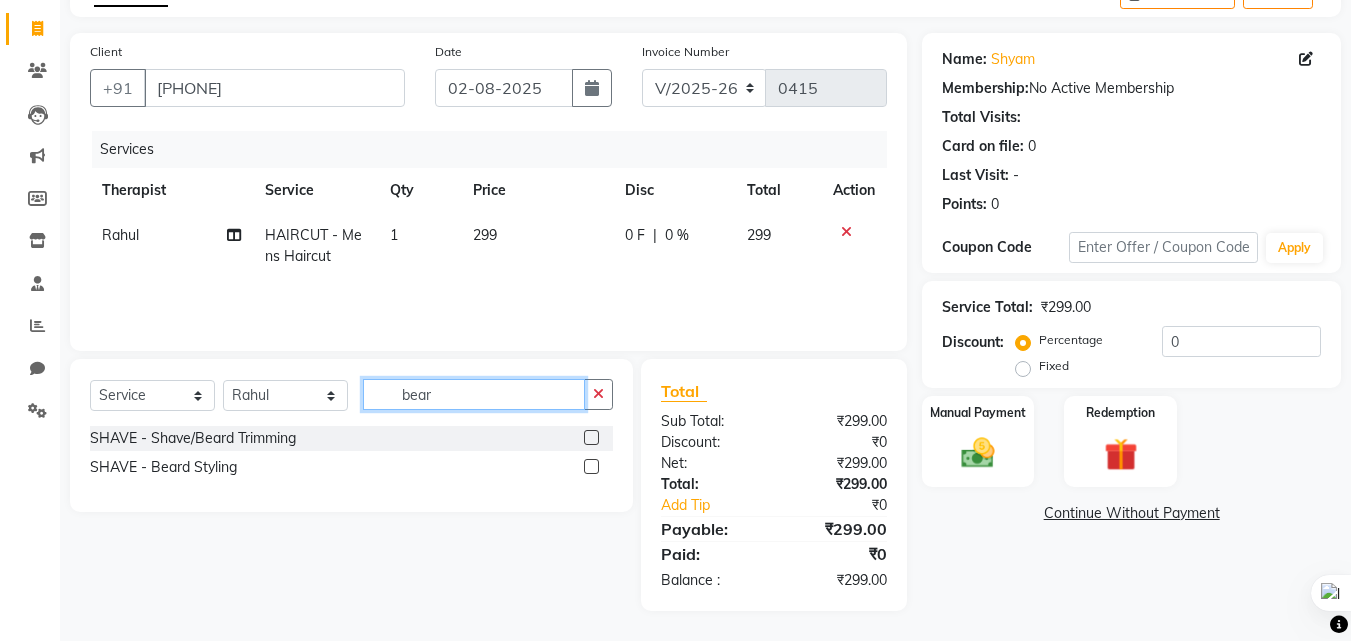 scroll, scrollTop: 117, scrollLeft: 0, axis: vertical 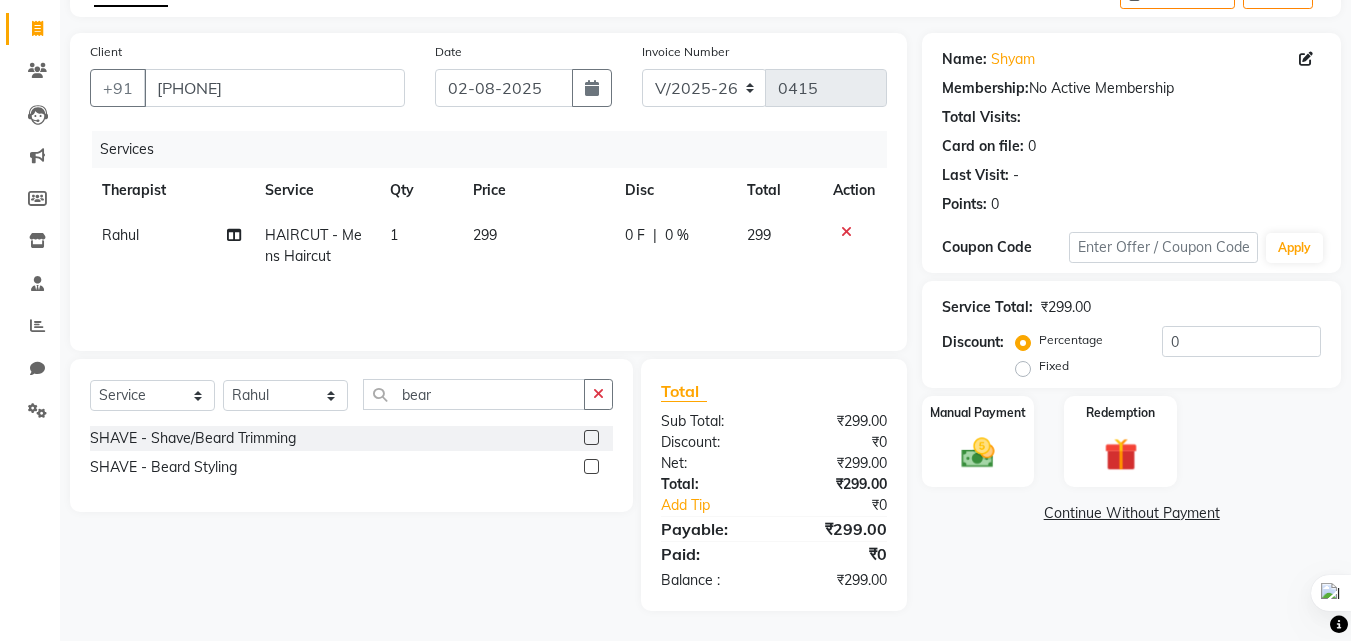 click on "SHAVE - Shave/Beard Trimming  SHAVE - Beard Styling" 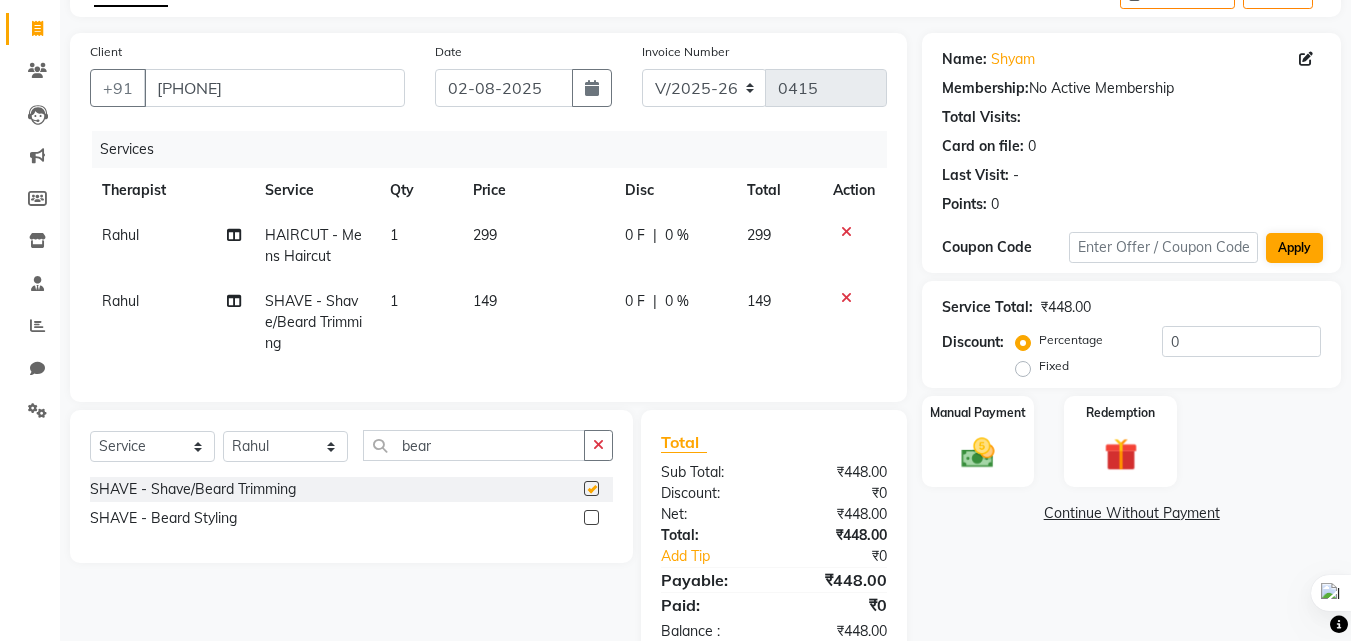 checkbox on "false" 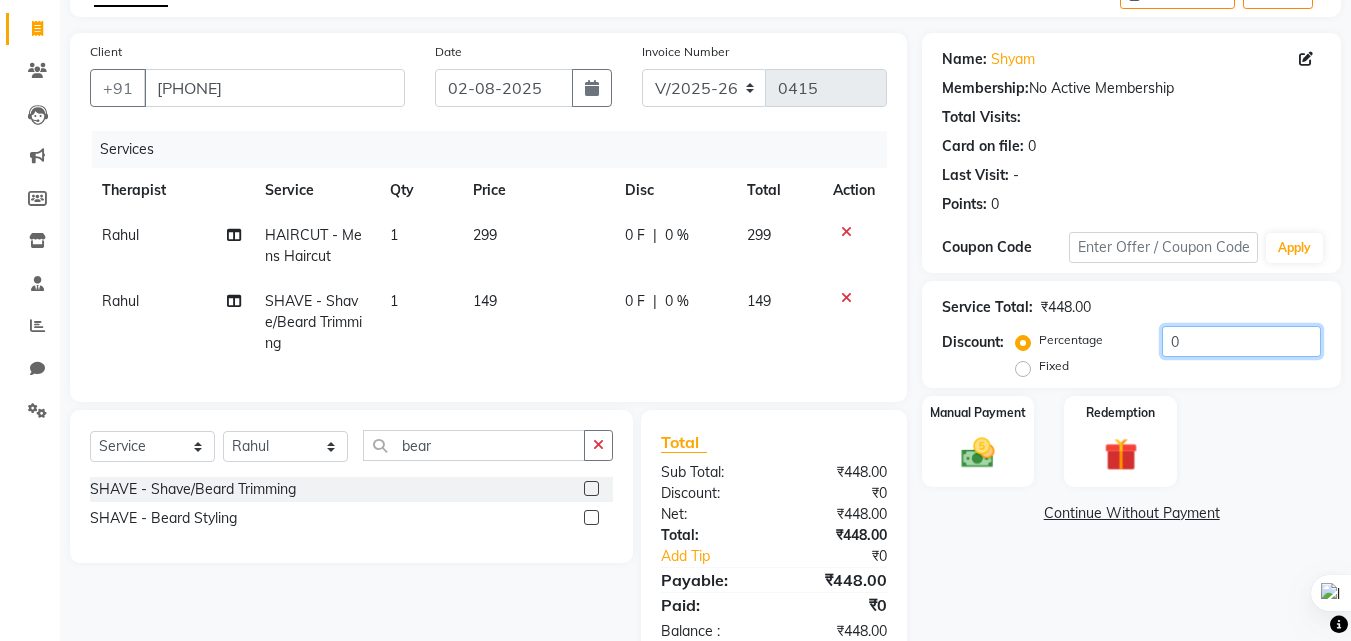 click on "0" 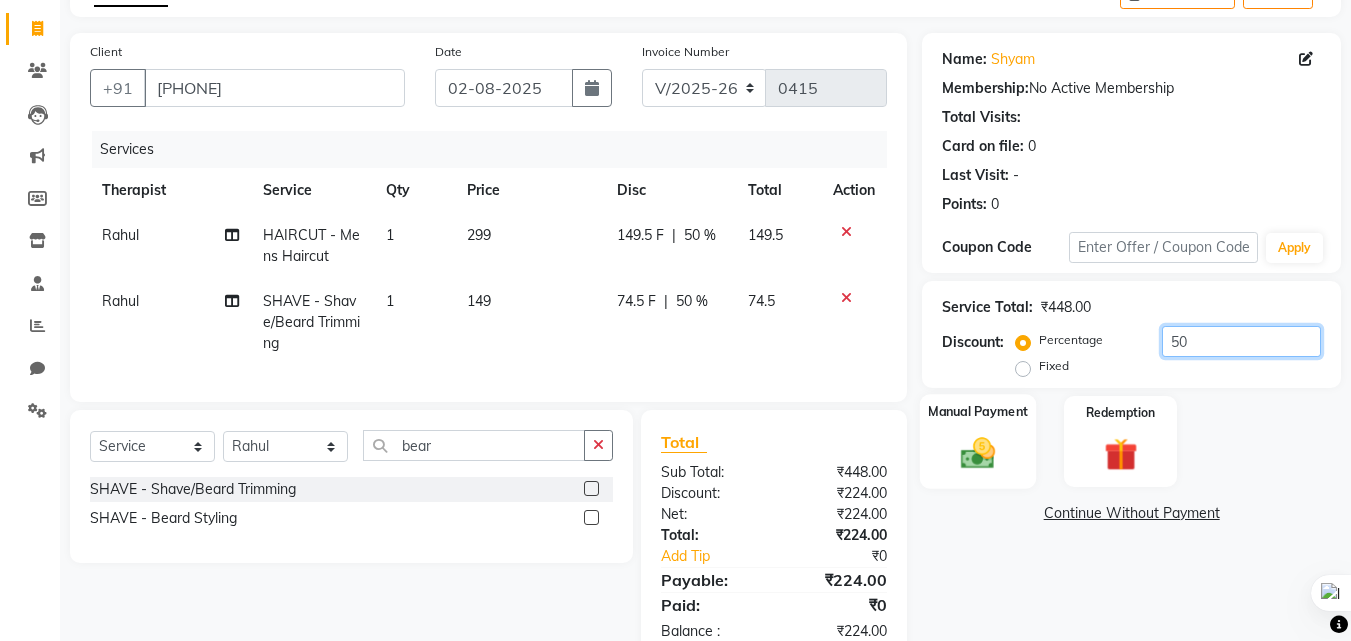 type on "50" 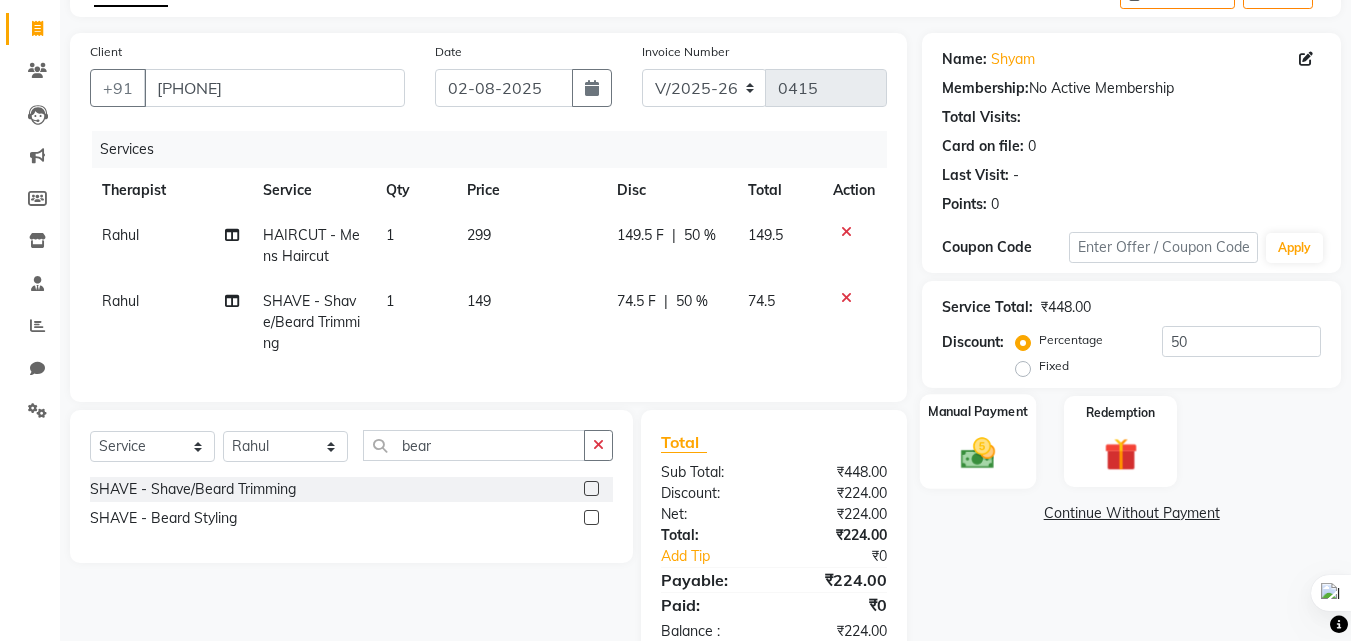 click 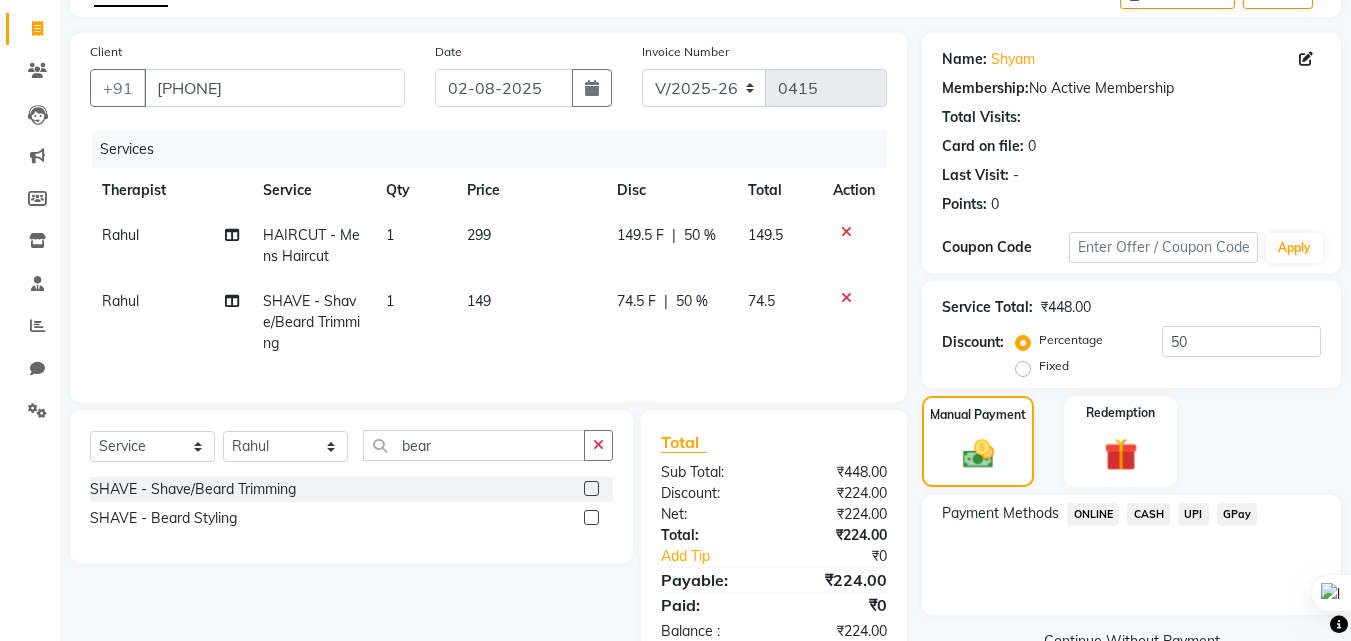 click on "GPay" 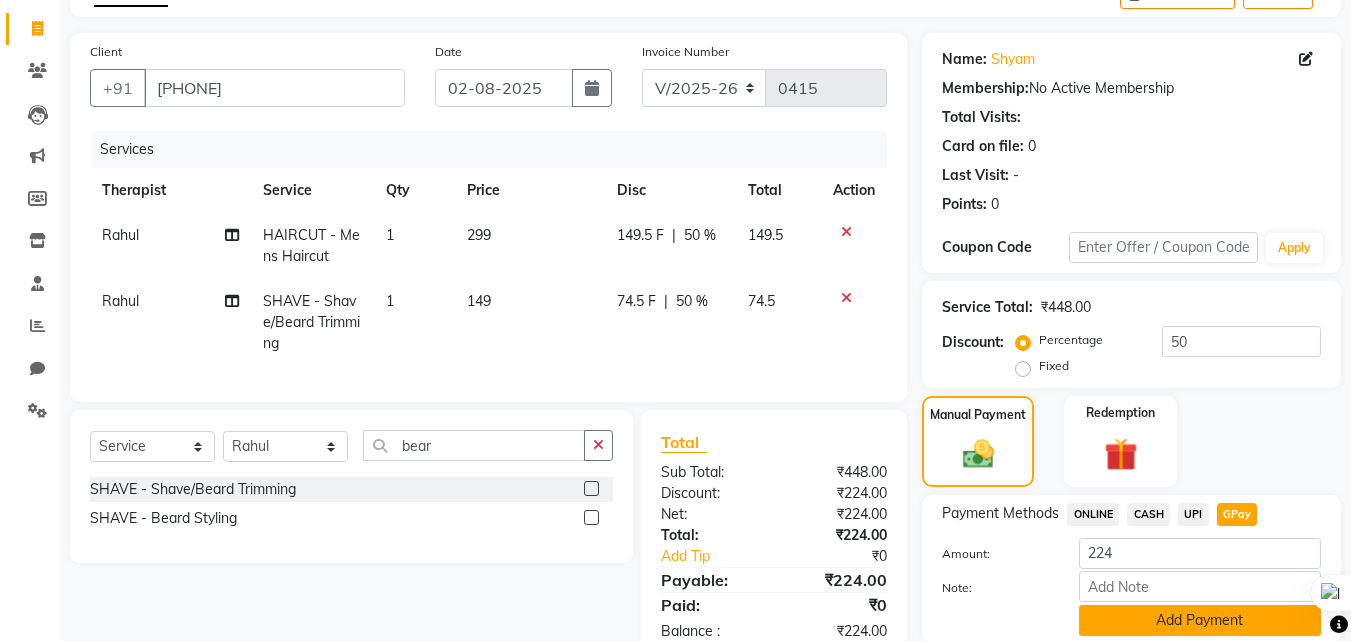 scroll, scrollTop: 191, scrollLeft: 0, axis: vertical 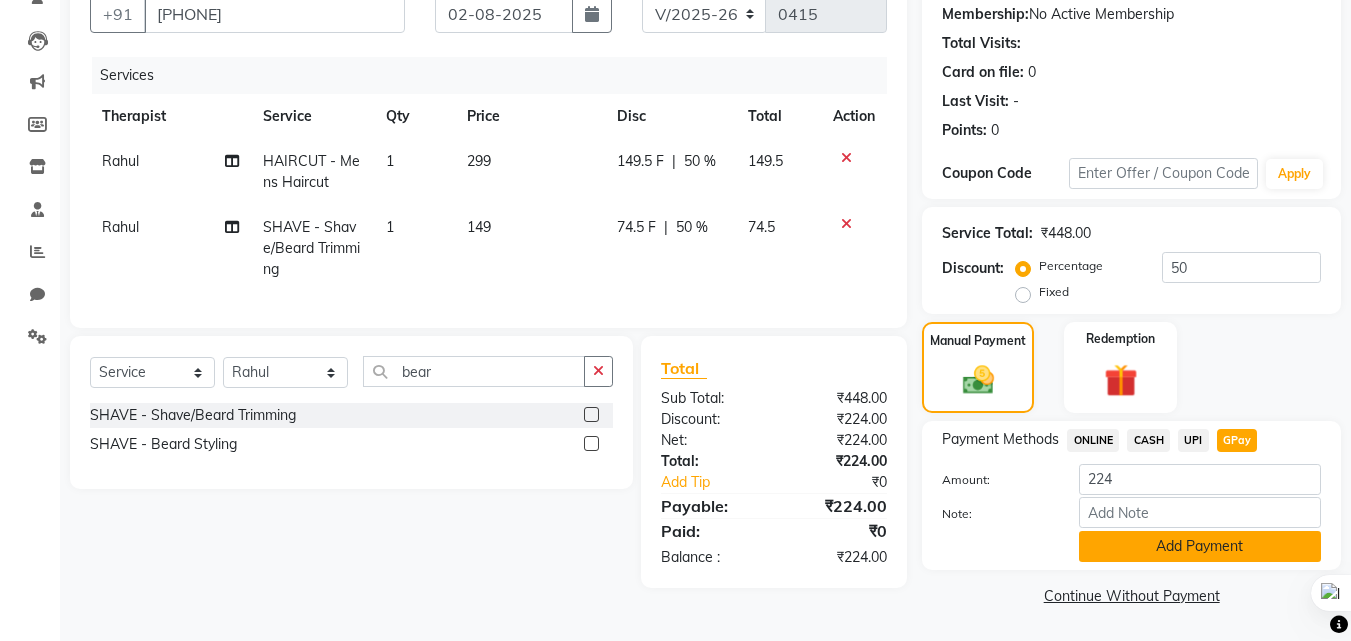 click on "Add Payment" 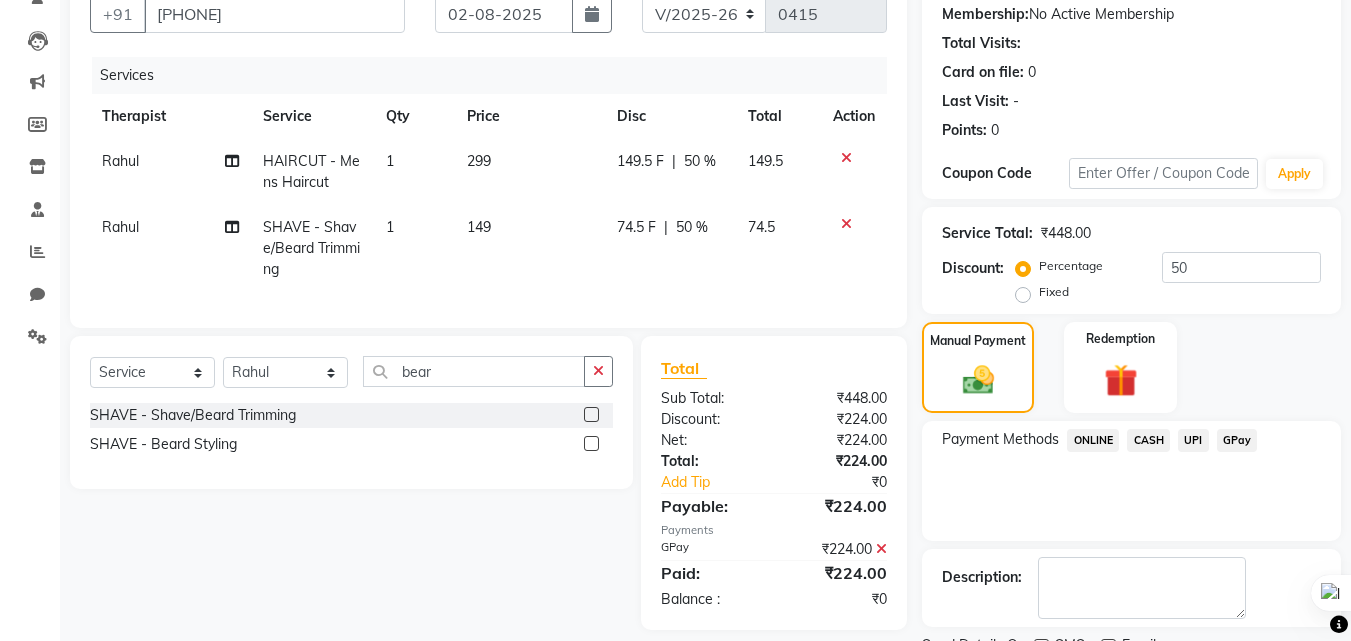 scroll, scrollTop: 275, scrollLeft: 0, axis: vertical 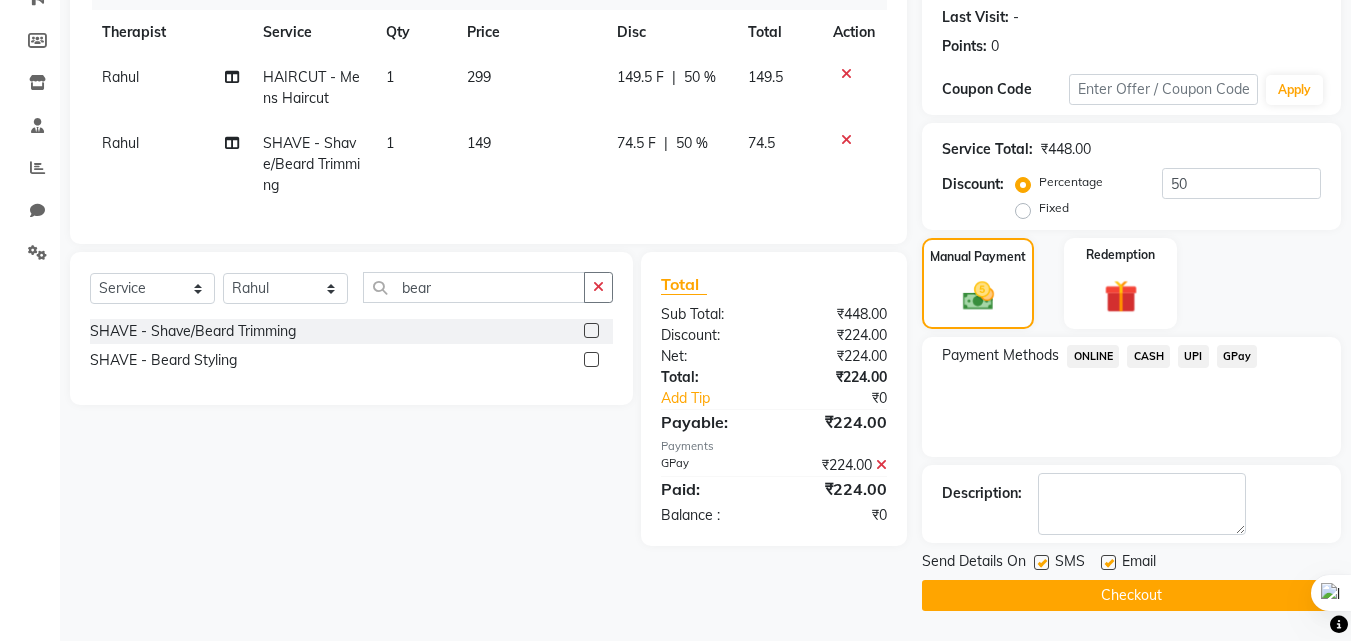 click on "Checkout" 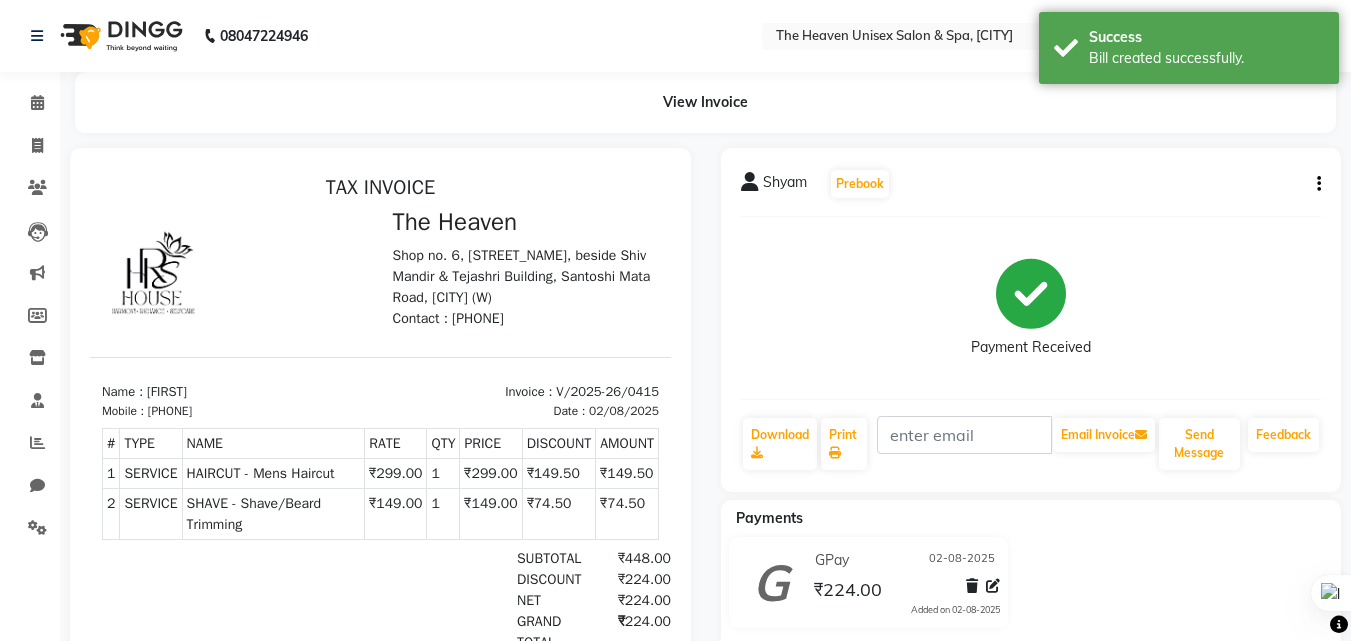 scroll, scrollTop: 0, scrollLeft: 0, axis: both 